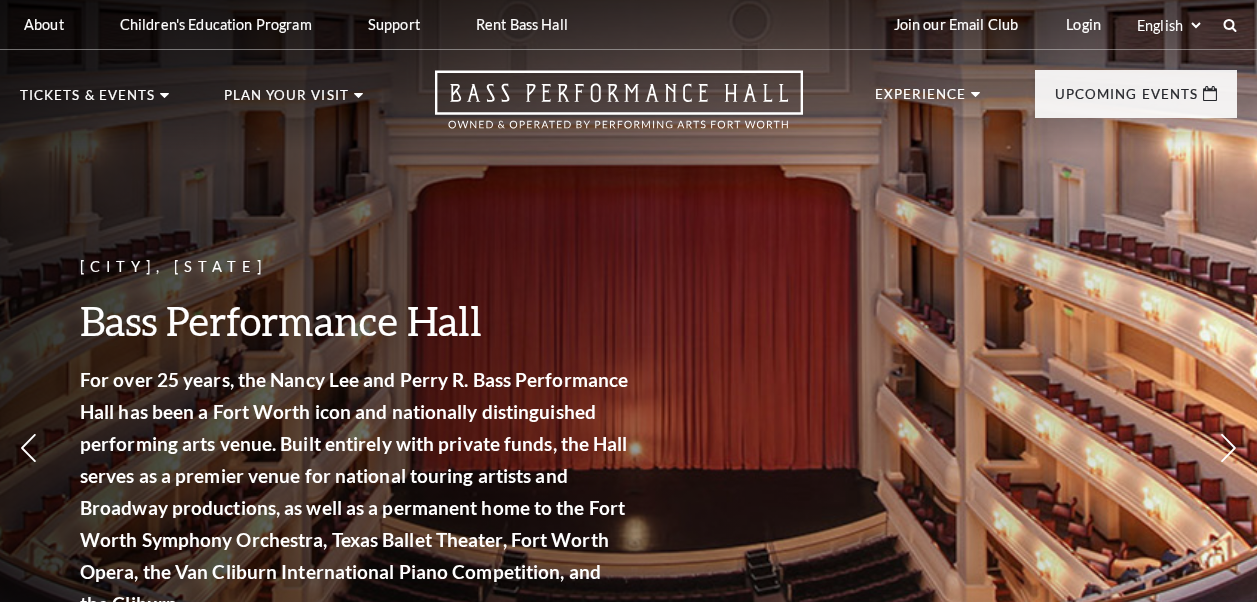 scroll, scrollTop: 0, scrollLeft: 0, axis: both 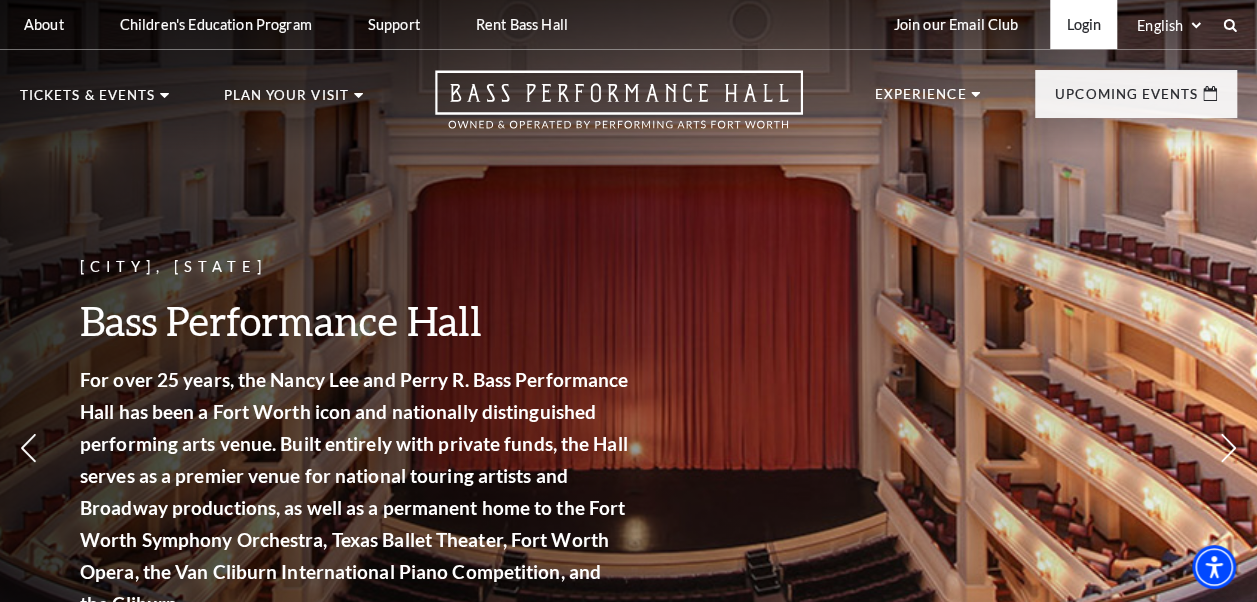 click on "Login" at bounding box center (1083, 24) 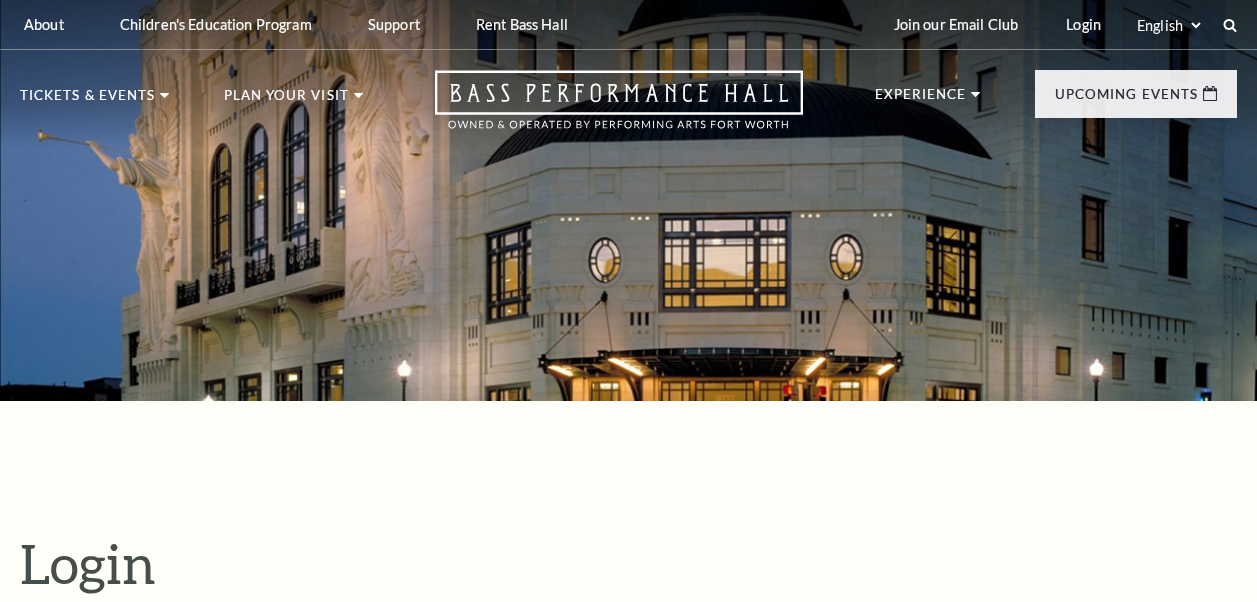 scroll, scrollTop: 530, scrollLeft: 0, axis: vertical 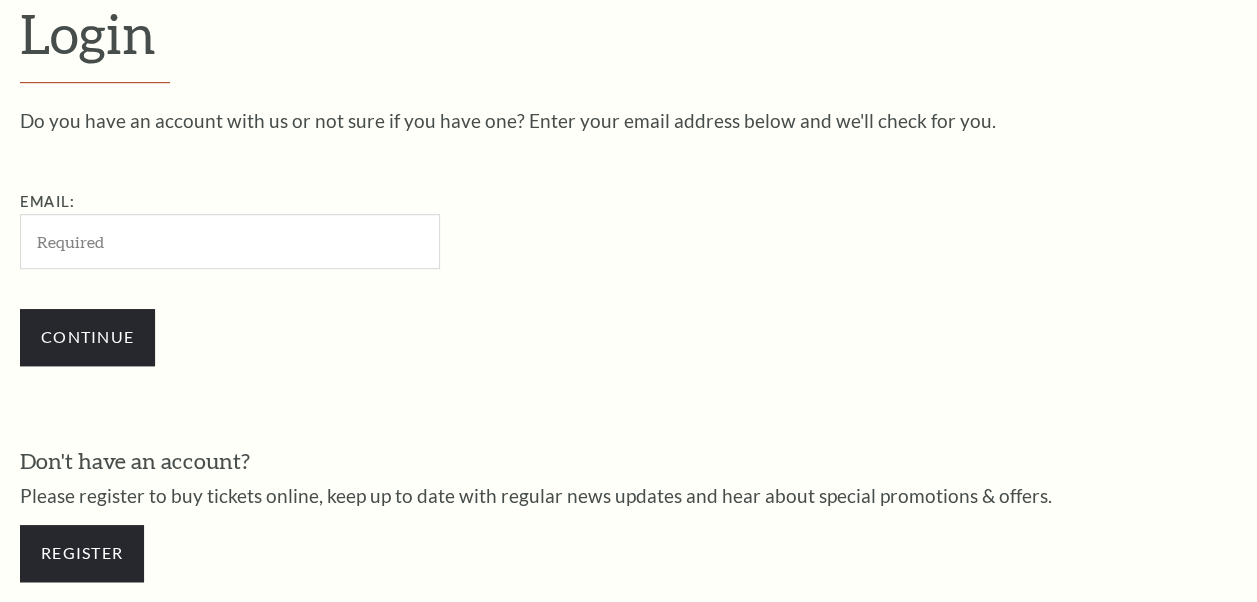 click on "Email:" at bounding box center (230, 241) 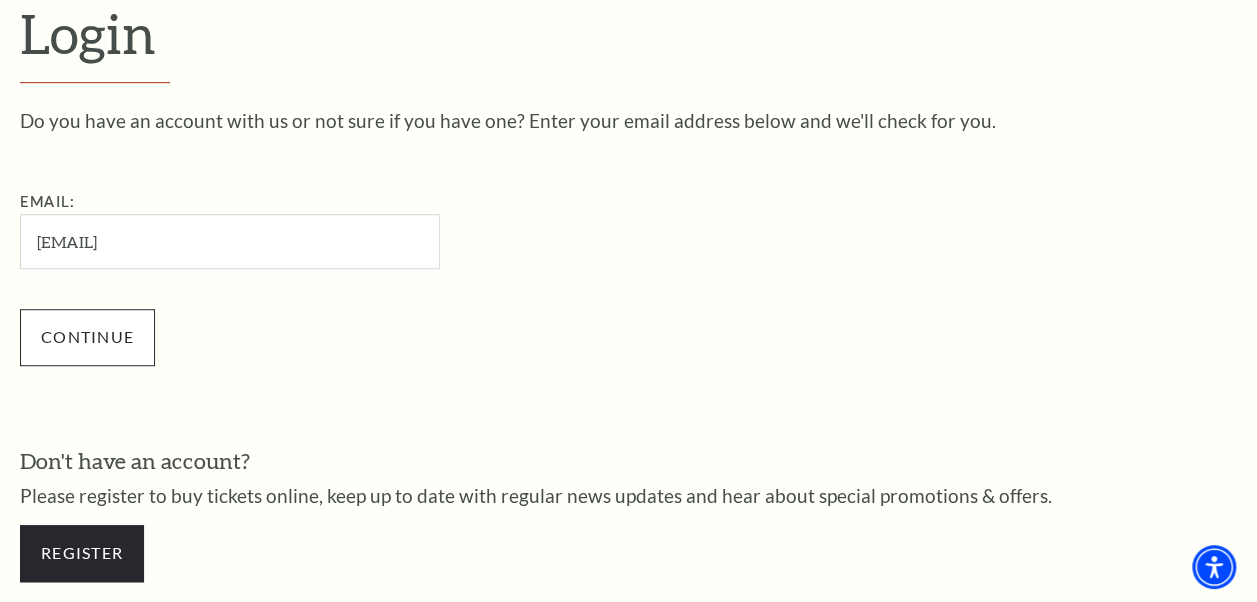 type on "deac436@gmail.com" 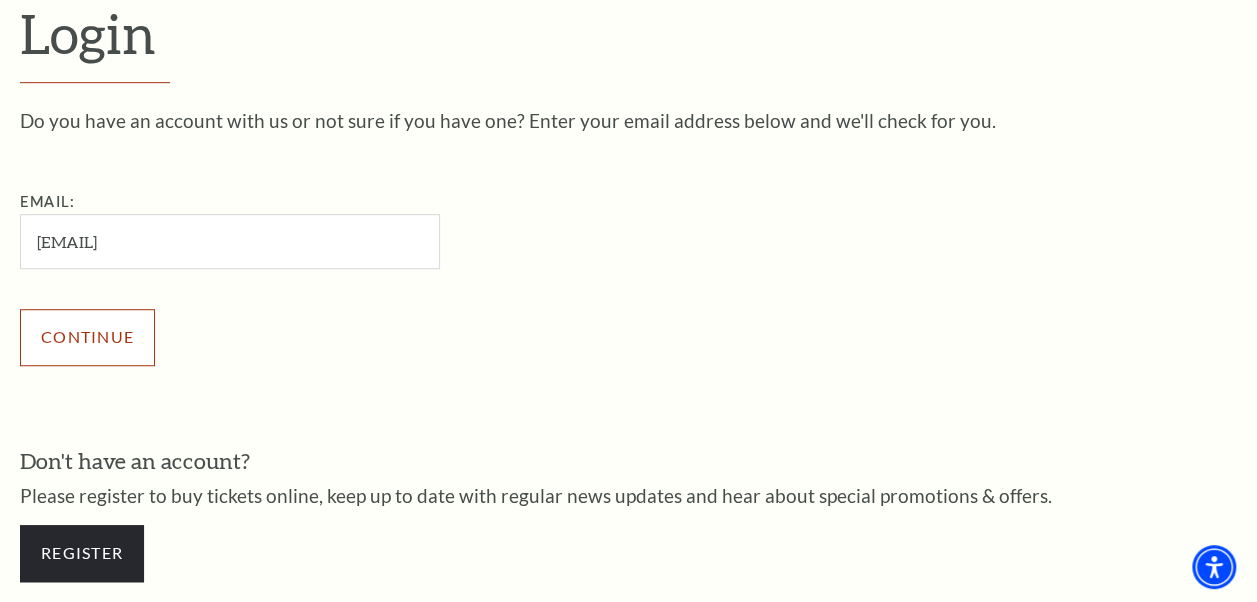 click on "Continue" at bounding box center [87, 337] 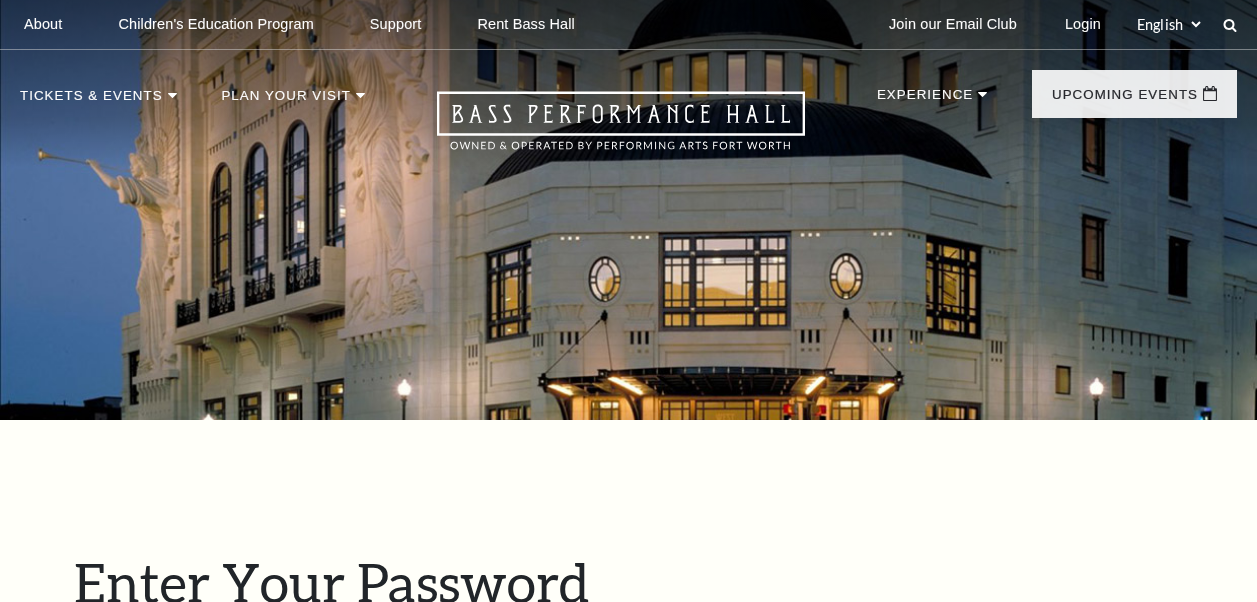 scroll, scrollTop: 549, scrollLeft: 0, axis: vertical 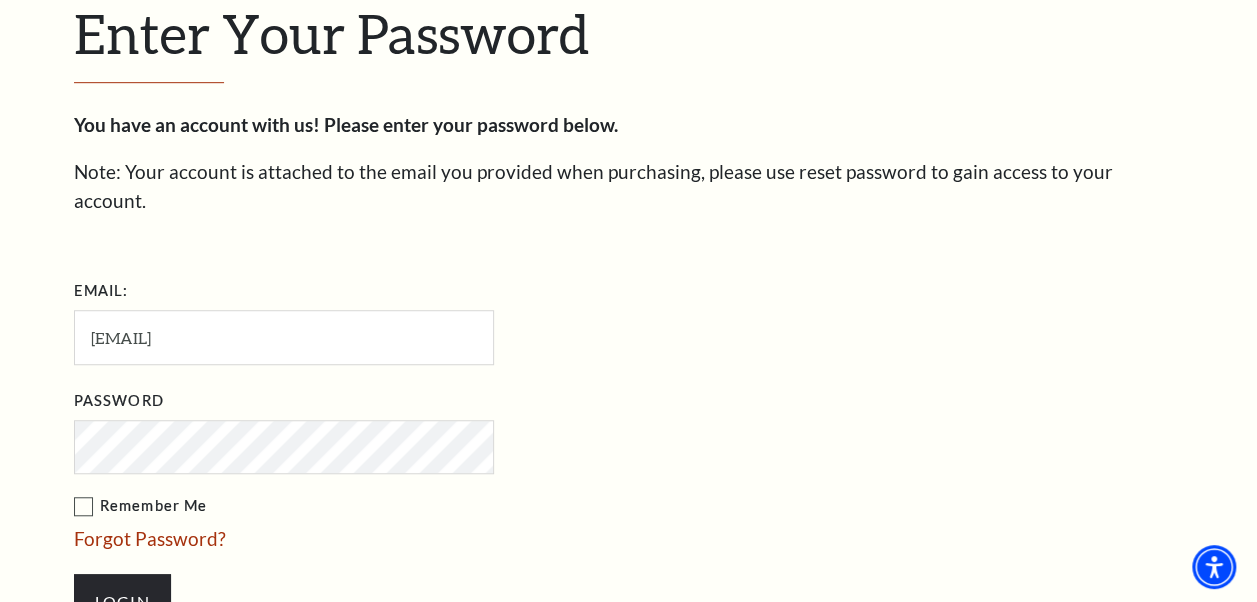click on "Login" at bounding box center (122, 602) 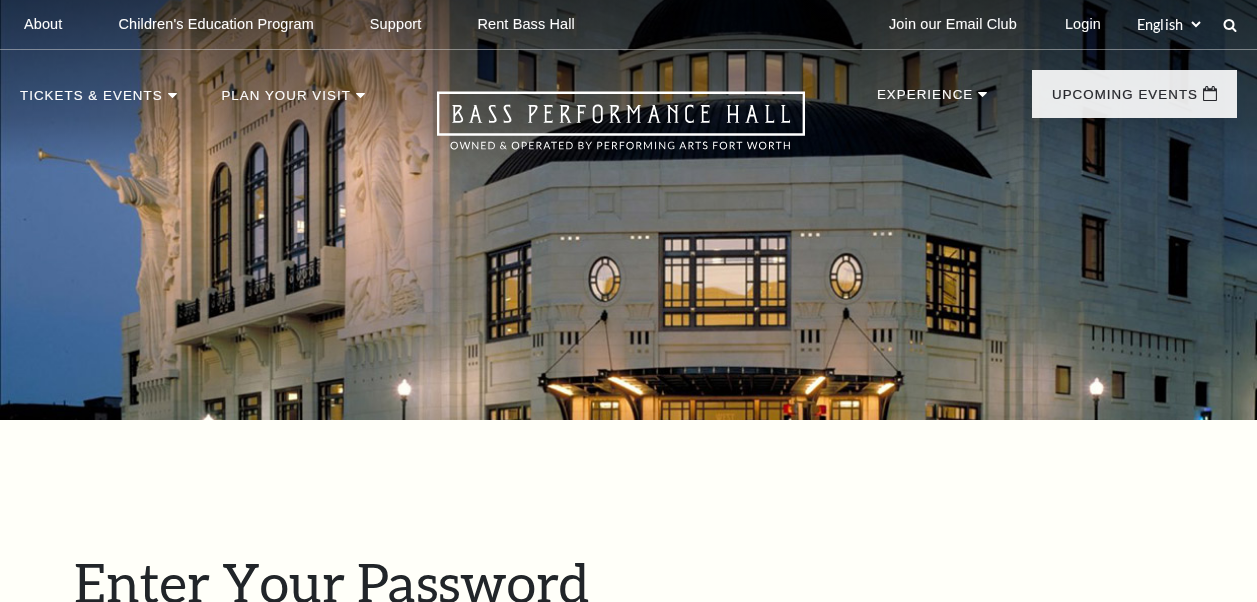scroll, scrollTop: 692, scrollLeft: 0, axis: vertical 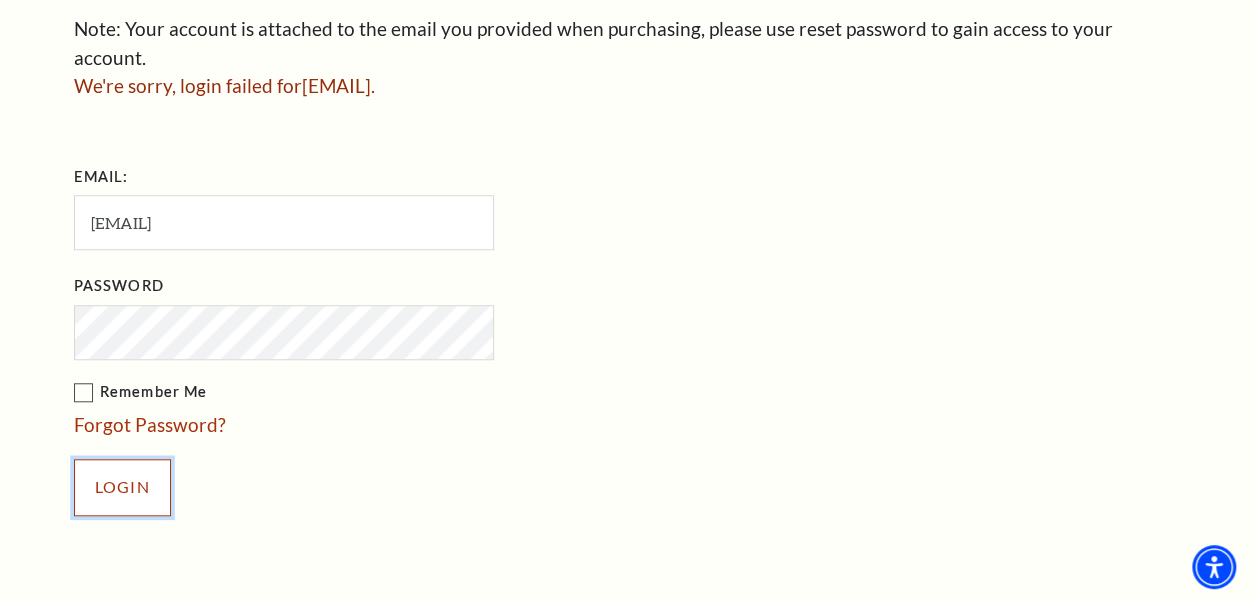 click on "Login" at bounding box center (122, 487) 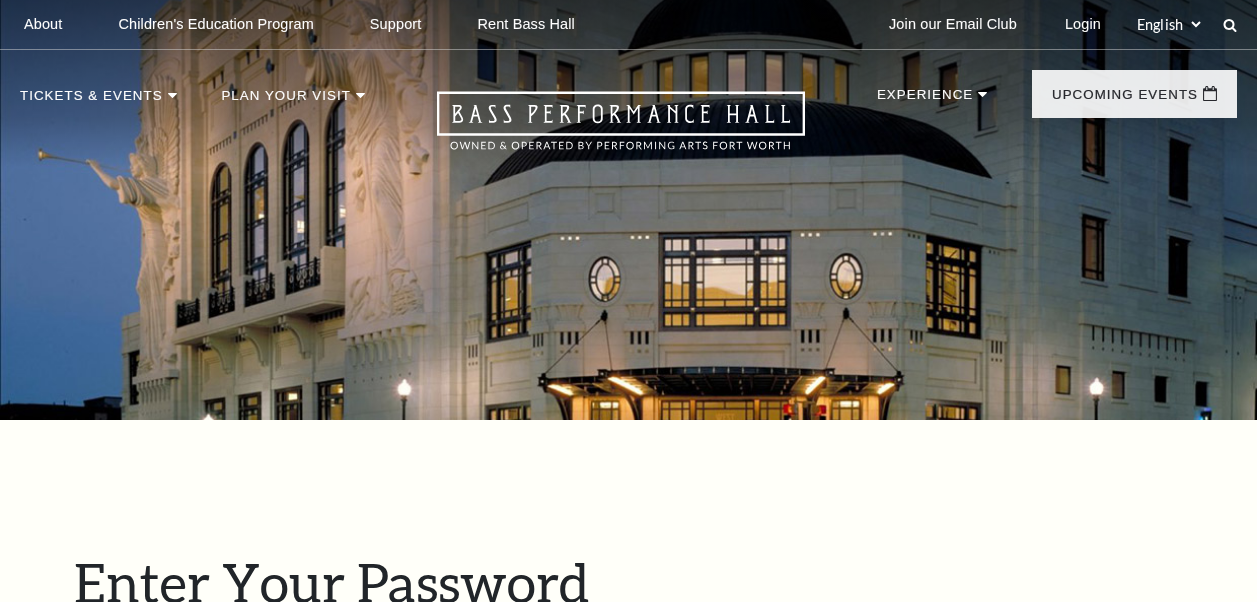 scroll, scrollTop: 692, scrollLeft: 0, axis: vertical 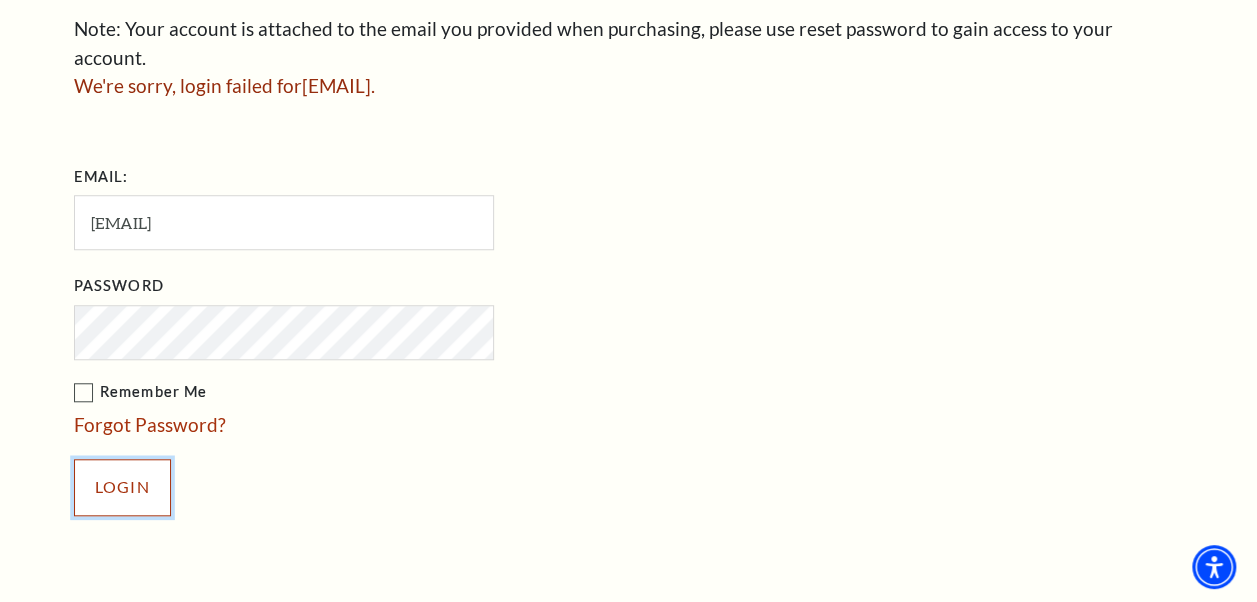 click on "Login" at bounding box center (122, 487) 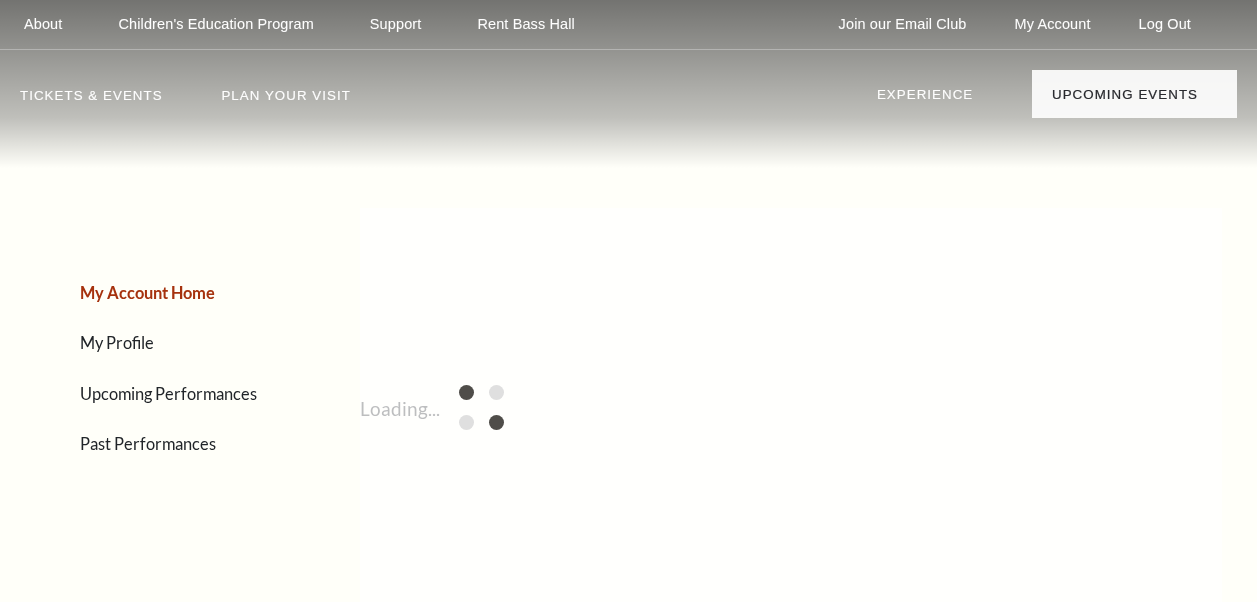 scroll, scrollTop: 0, scrollLeft: 0, axis: both 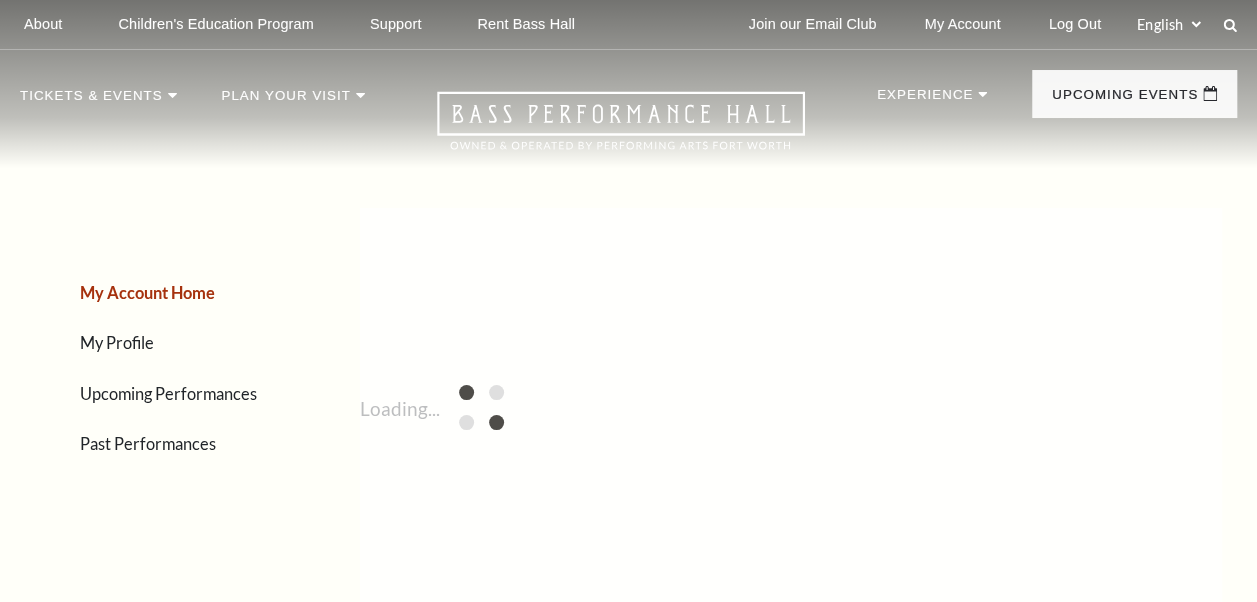 click on "Upcoming Performances" at bounding box center (168, 393) 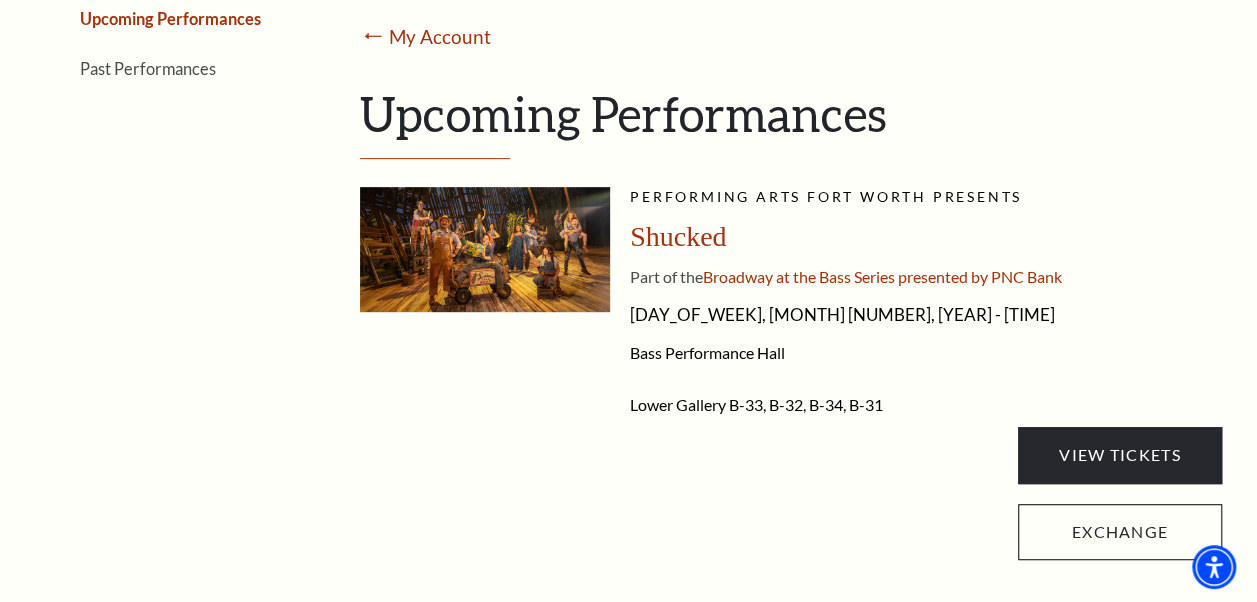 scroll, scrollTop: 400, scrollLeft: 0, axis: vertical 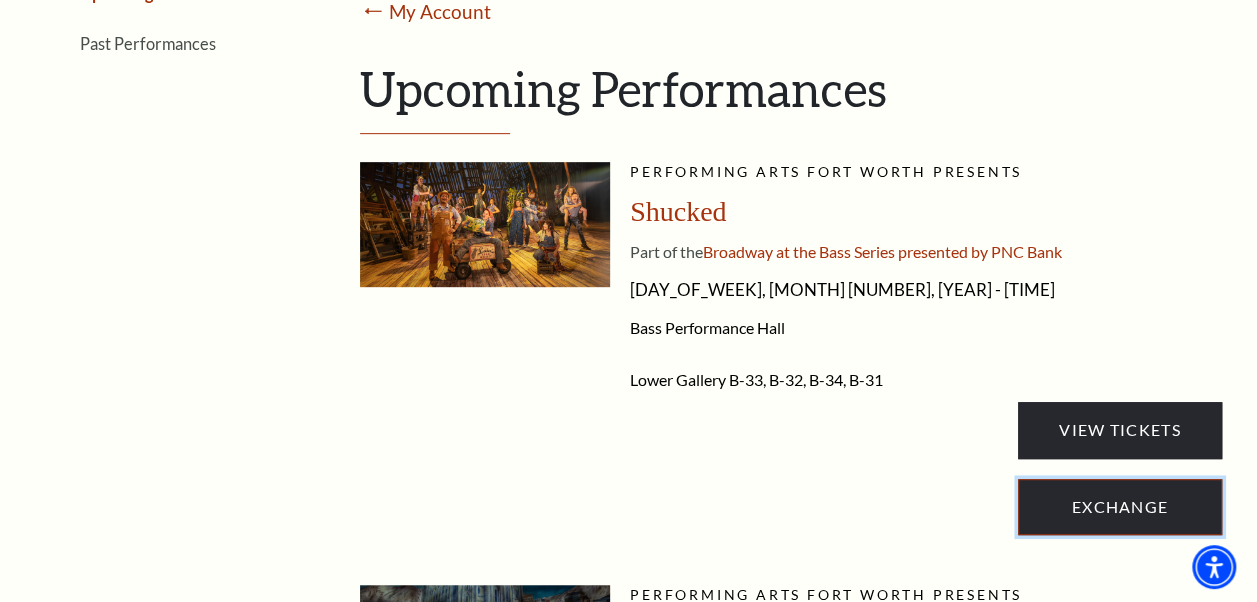 click on "Exchange" at bounding box center (1120, 507) 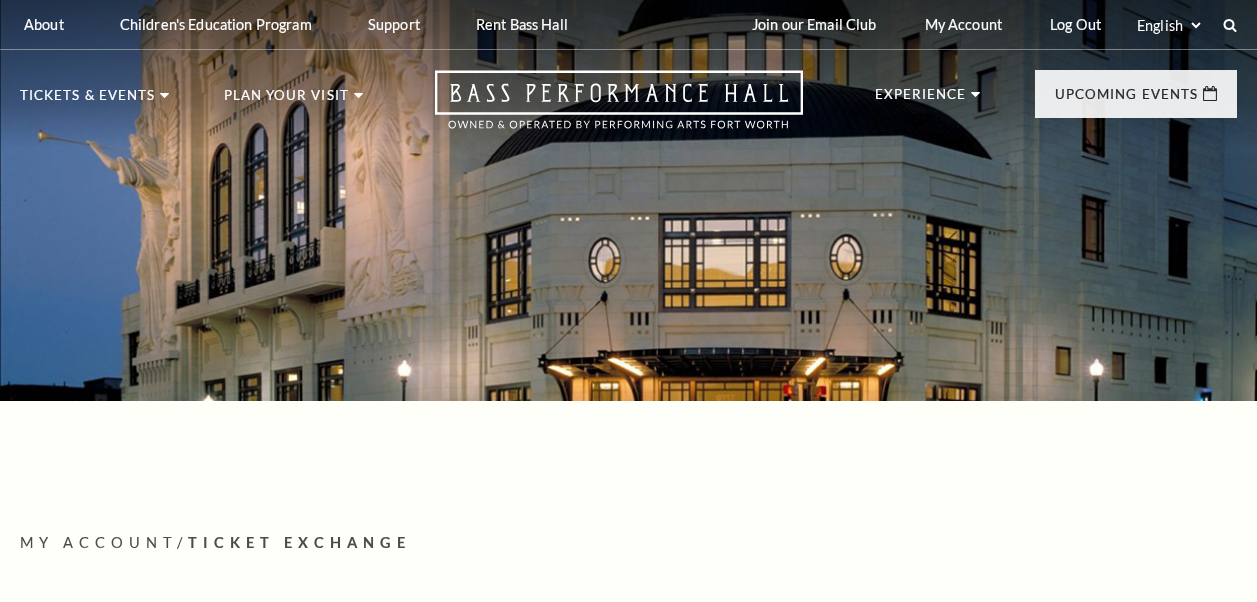 scroll, scrollTop: 0, scrollLeft: 0, axis: both 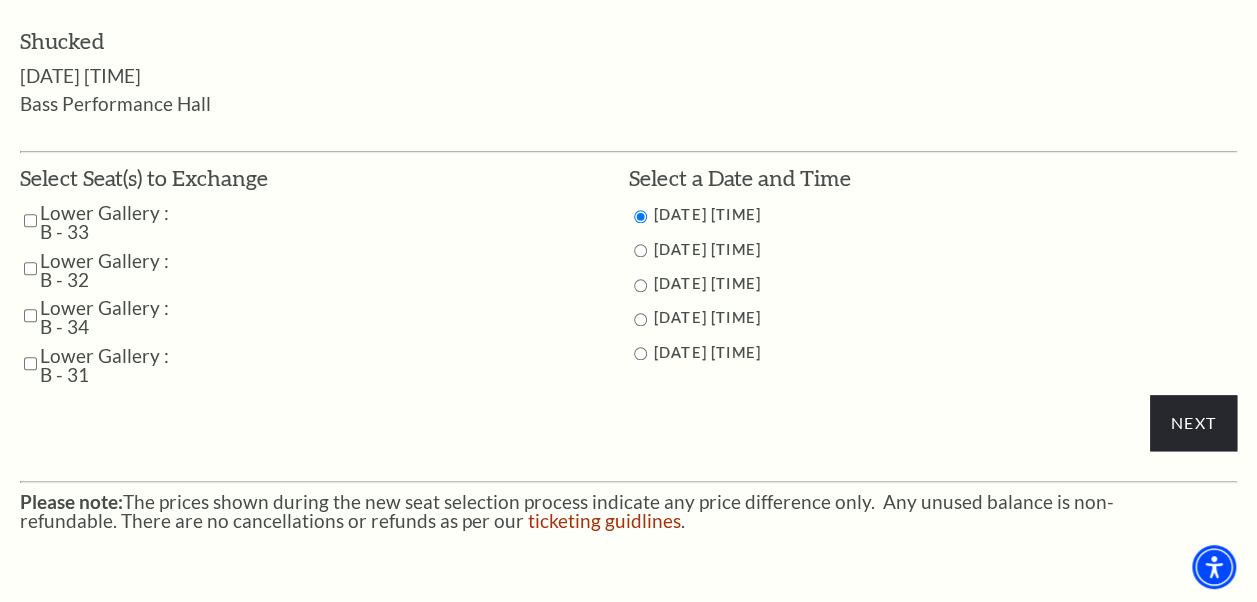 click at bounding box center [640, 319] 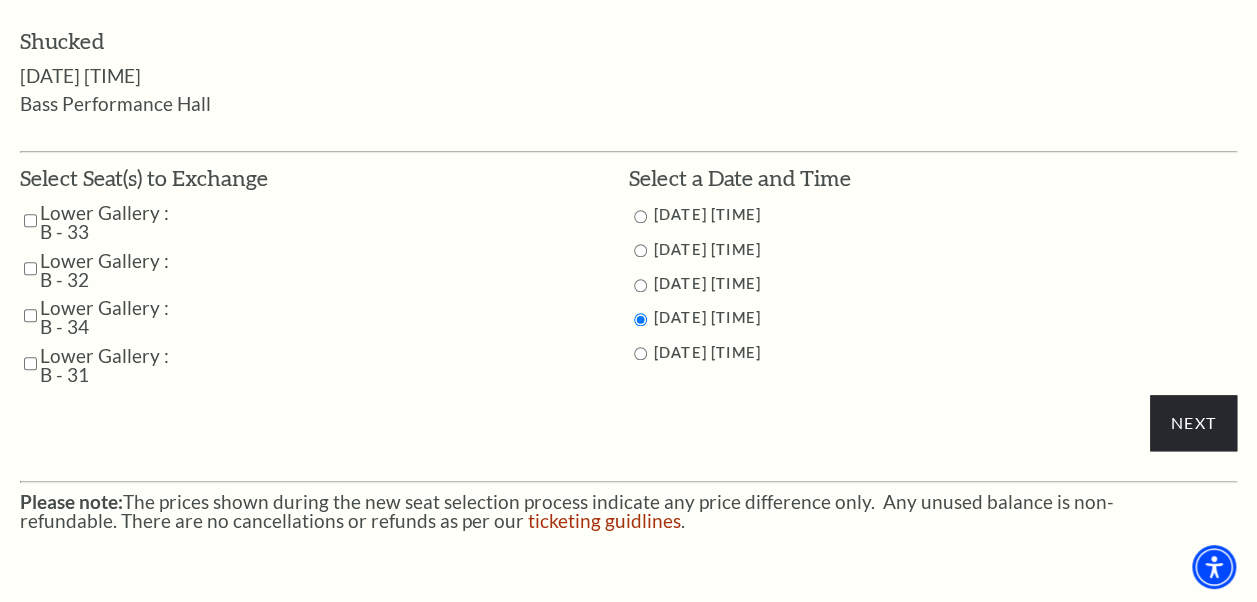 click at bounding box center (30, 220) 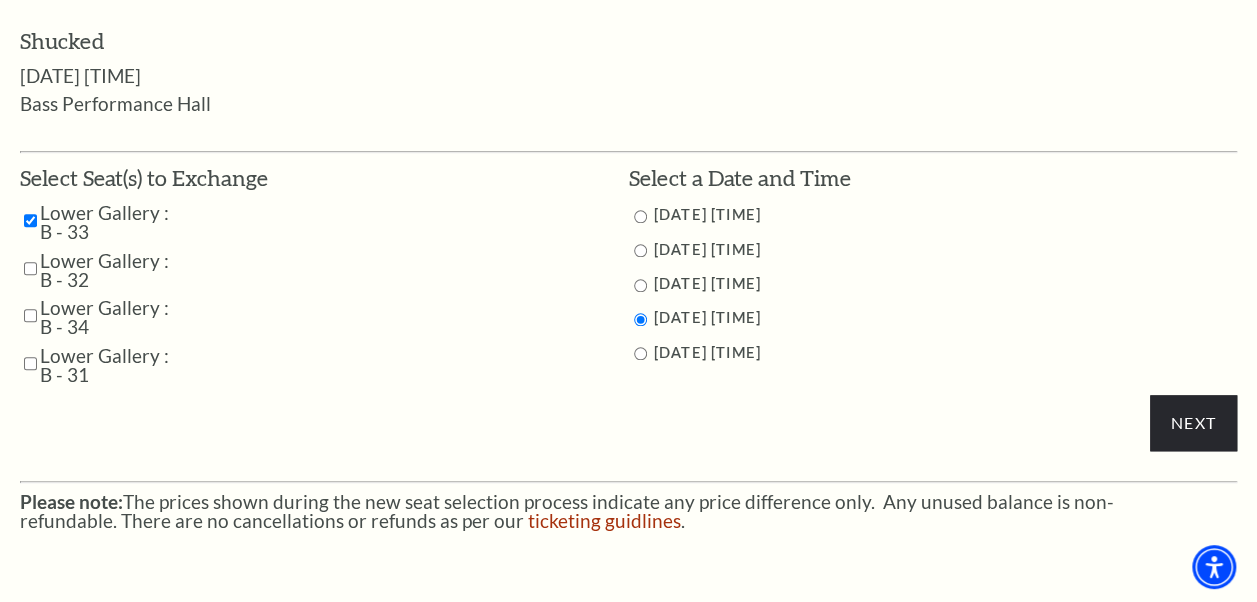 click at bounding box center [30, 268] 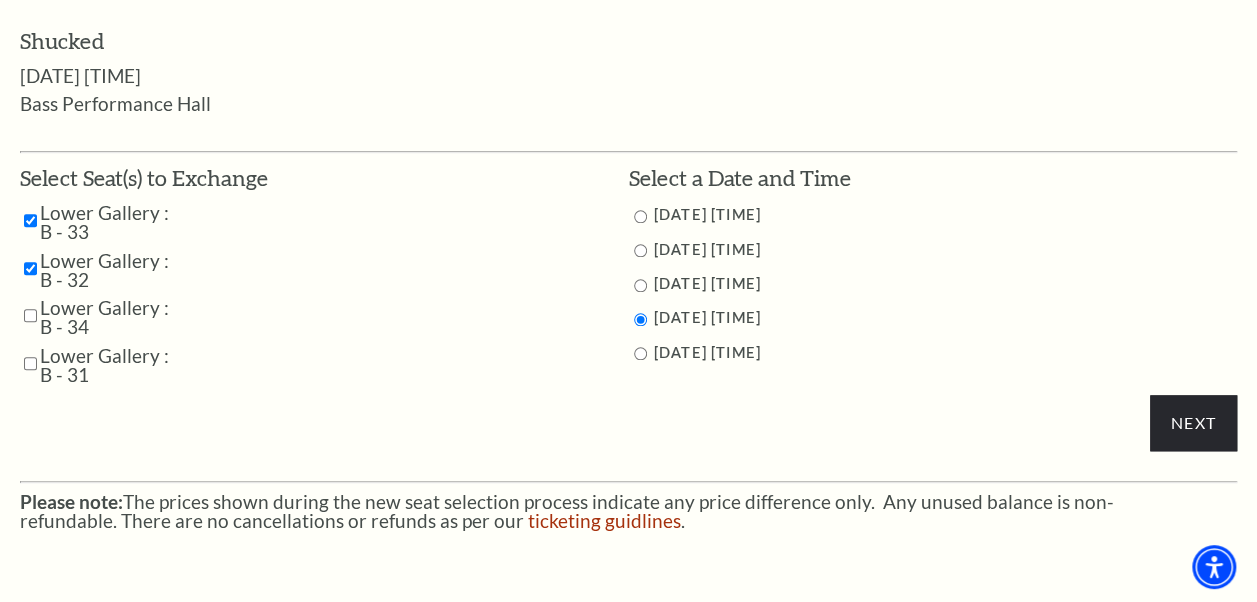 click at bounding box center [30, 315] 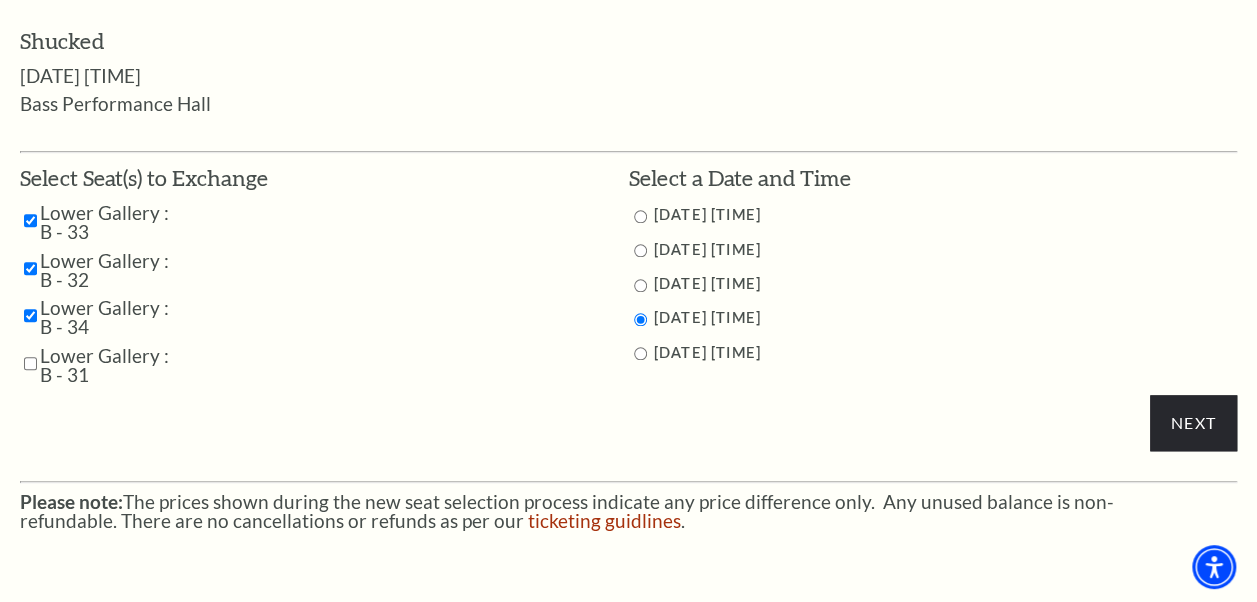 click at bounding box center [30, 363] 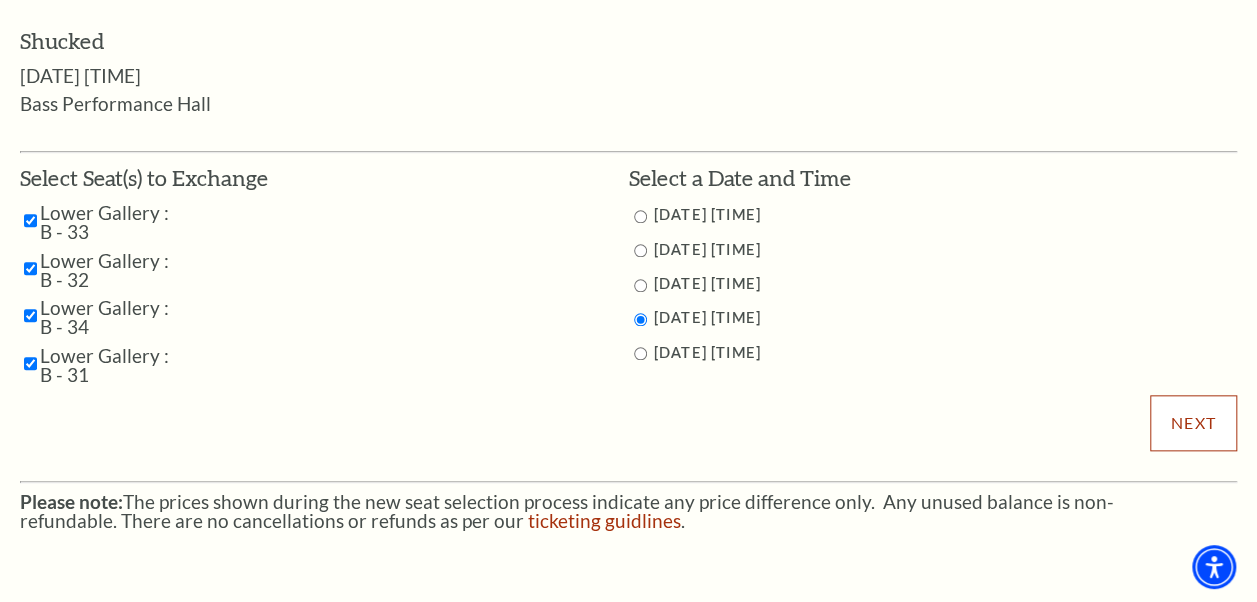 drag, startPoint x: 1172, startPoint y: 415, endPoint x: 1096, endPoint y: 387, distance: 80.99383 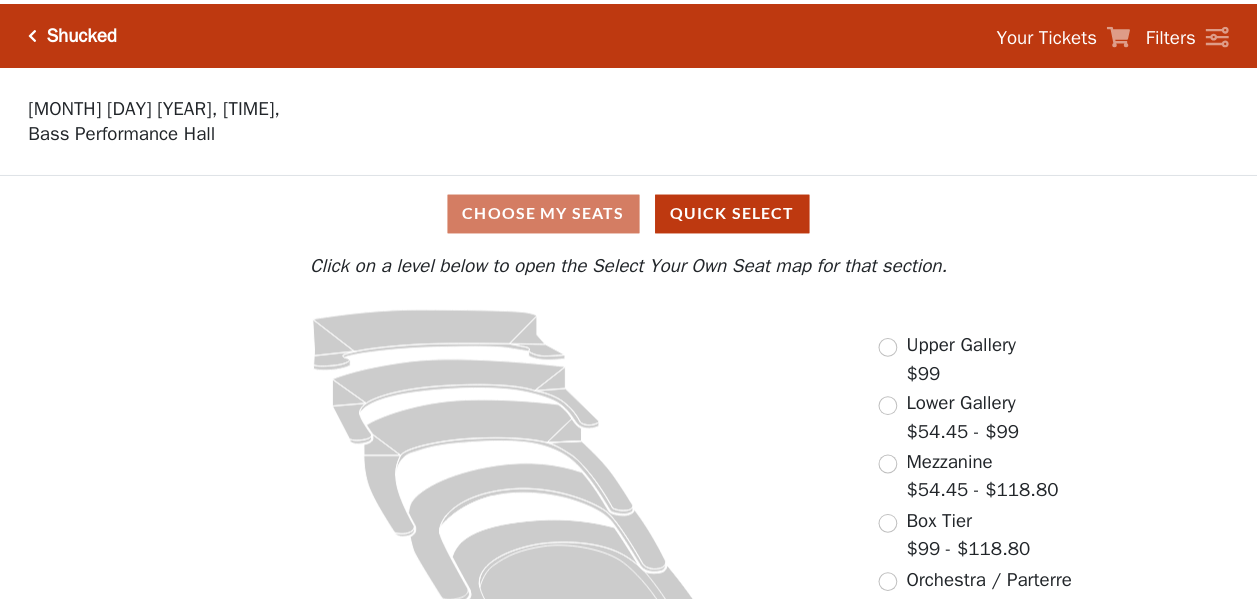scroll, scrollTop: 0, scrollLeft: 0, axis: both 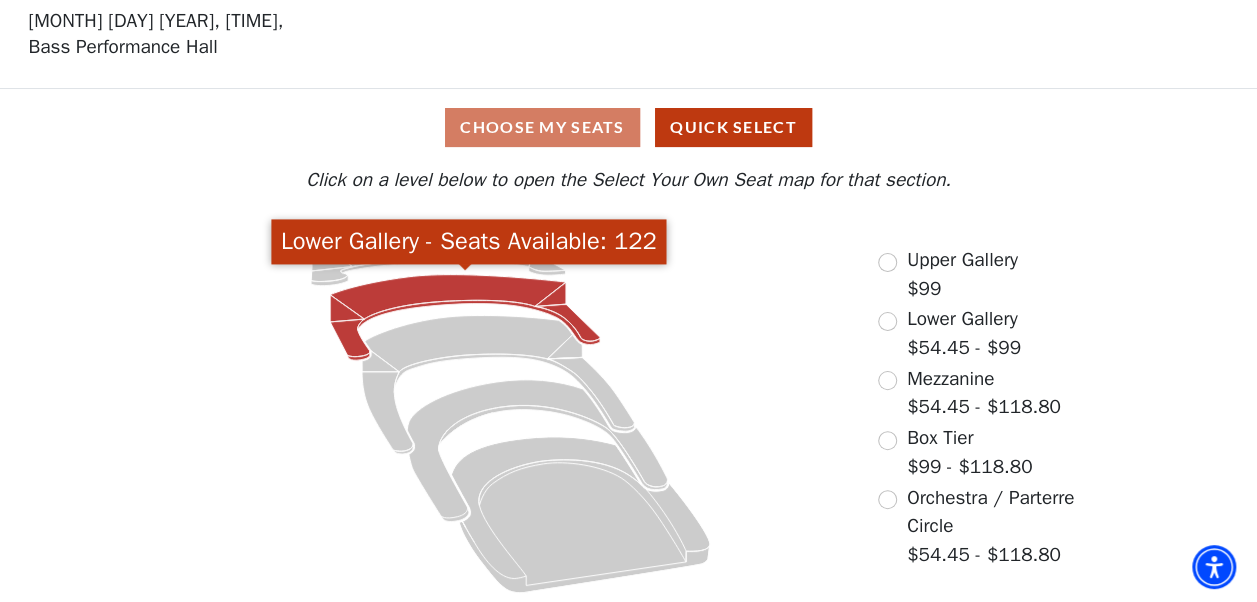 click 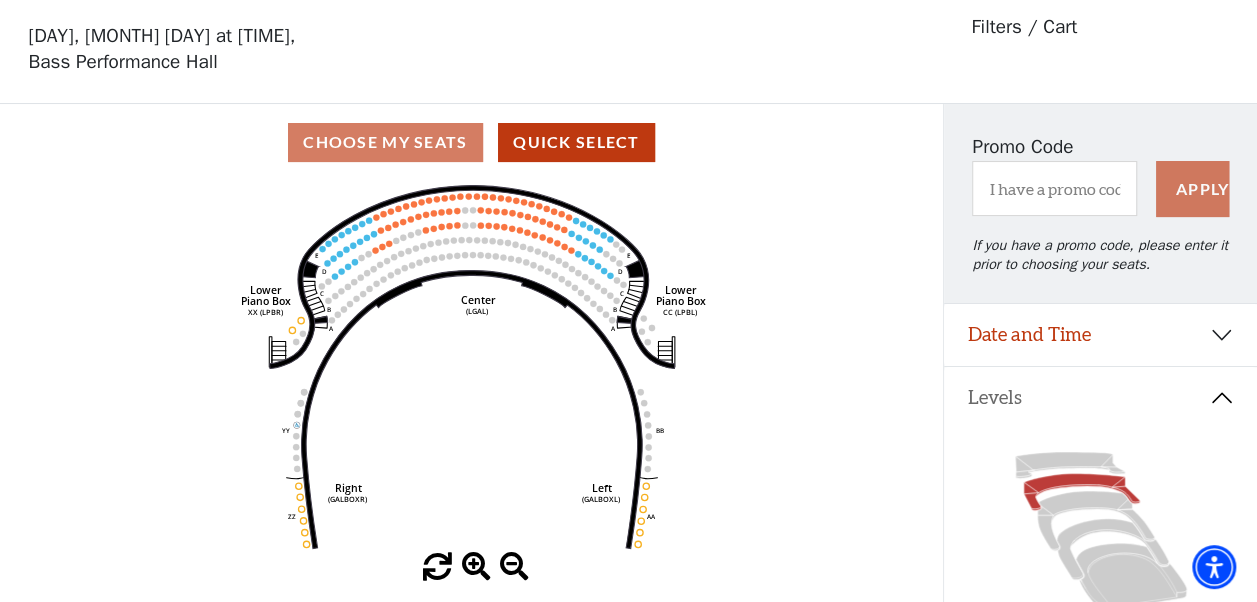 scroll, scrollTop: 100, scrollLeft: 0, axis: vertical 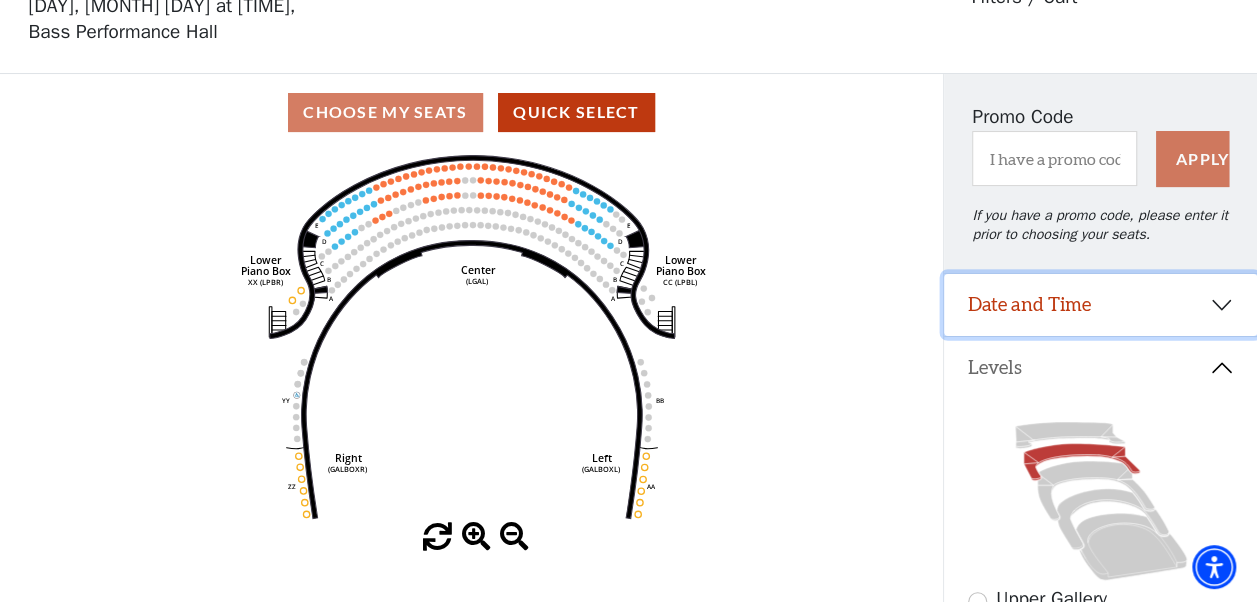 click on "Date and Time" at bounding box center (1100, 305) 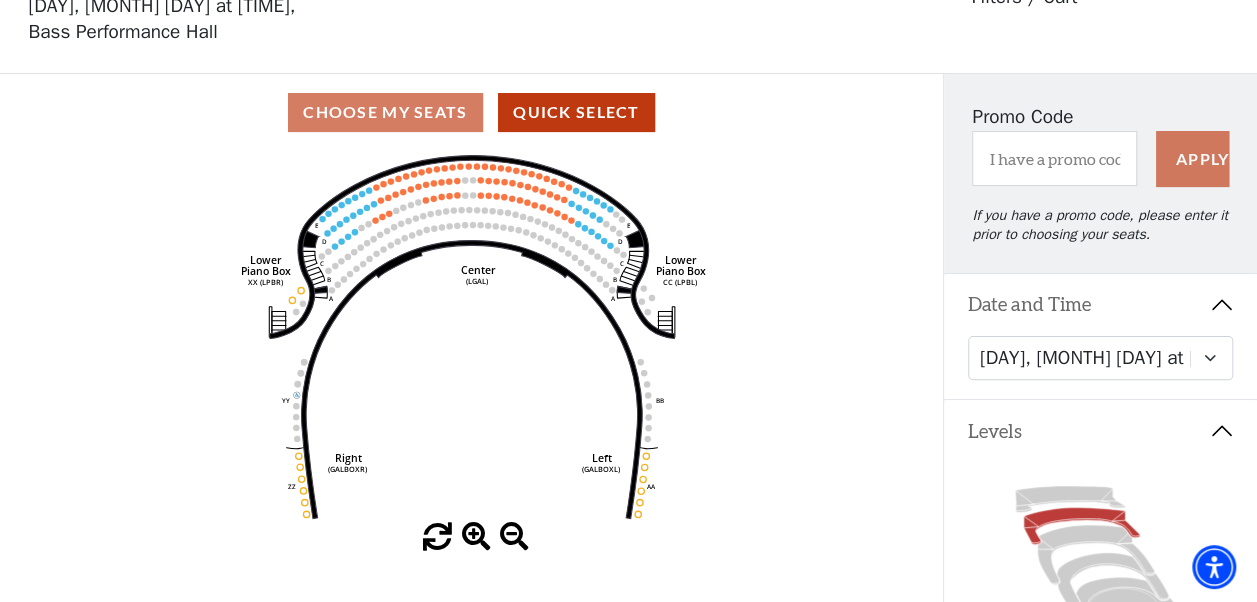 click on "Date and Time" at bounding box center [1100, 305] 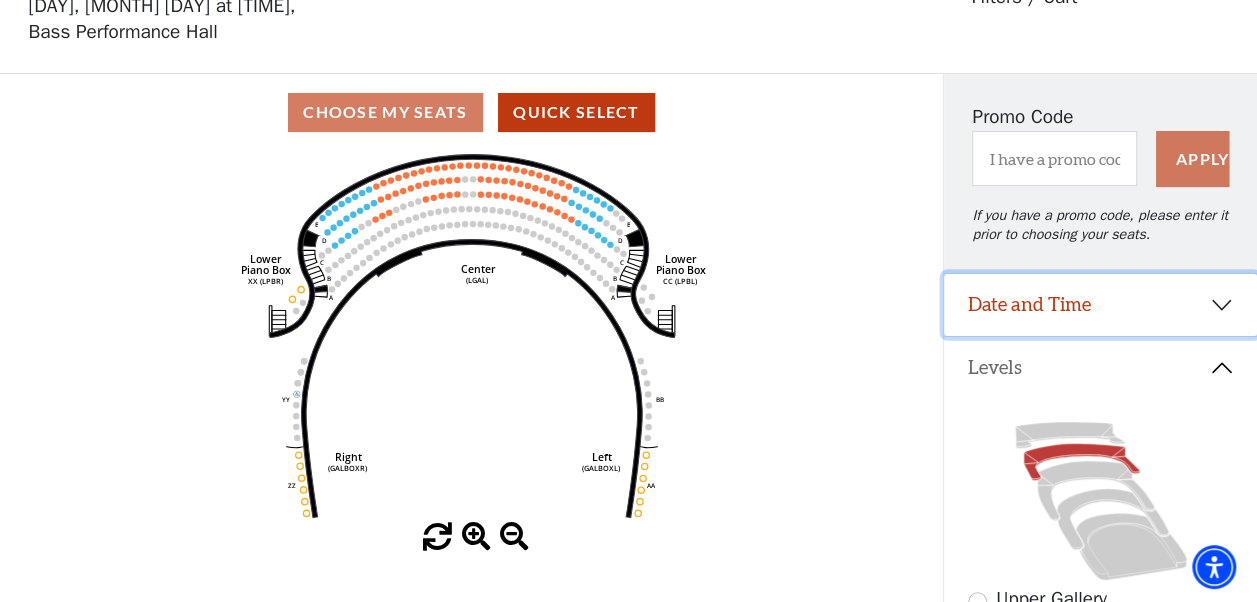 click on "Right   (GALBOXR)   E   D   C   B   A   E   D   C   B   A   YY   ZZ   Left   (GALBOXL)   BB   AA   Center   Lower   Piano Box   (LGAL)   CC (LPBL)   Lower   Piano Box   XX (LPBR)" 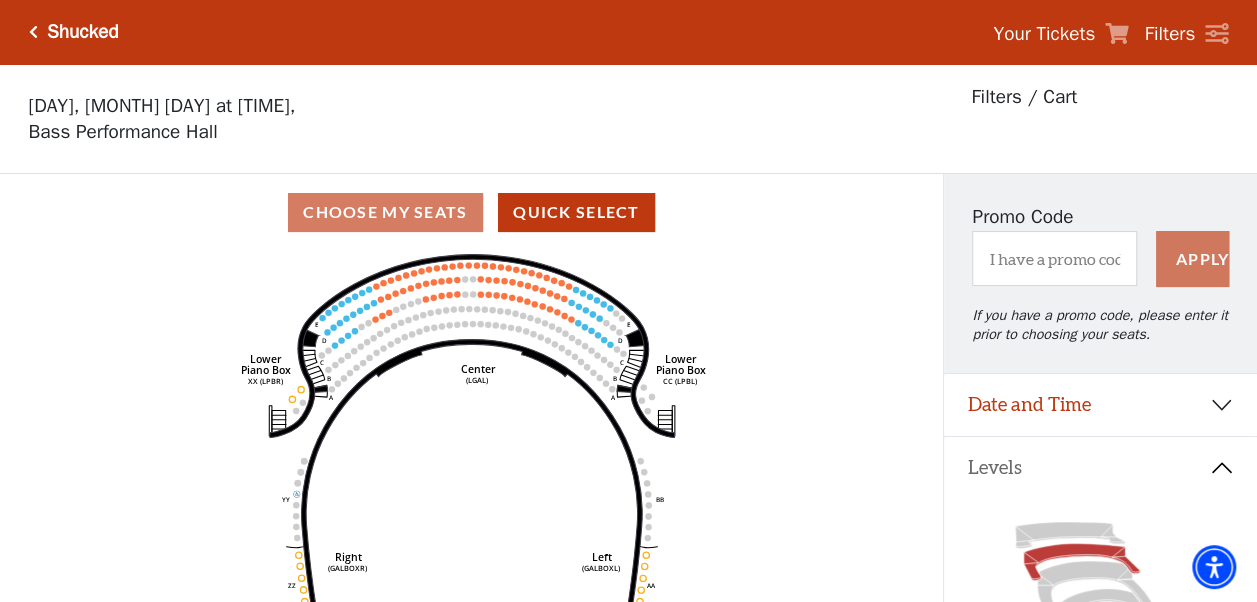 click on "Levels" at bounding box center [1100, 468] 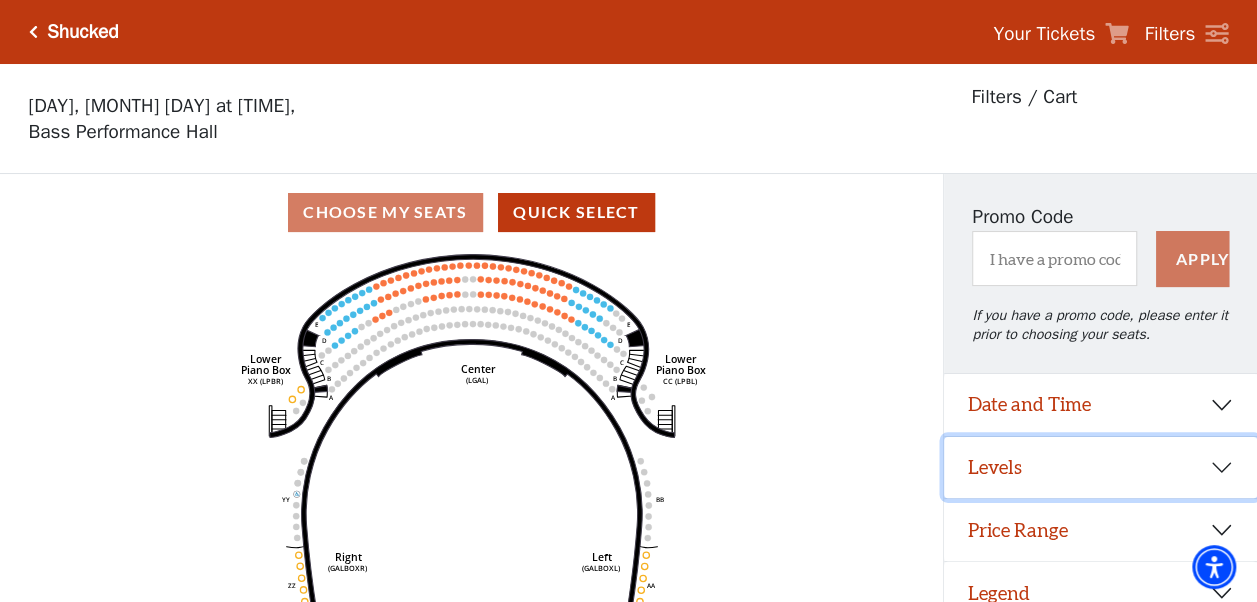 click on "Levels" at bounding box center (1100, 468) 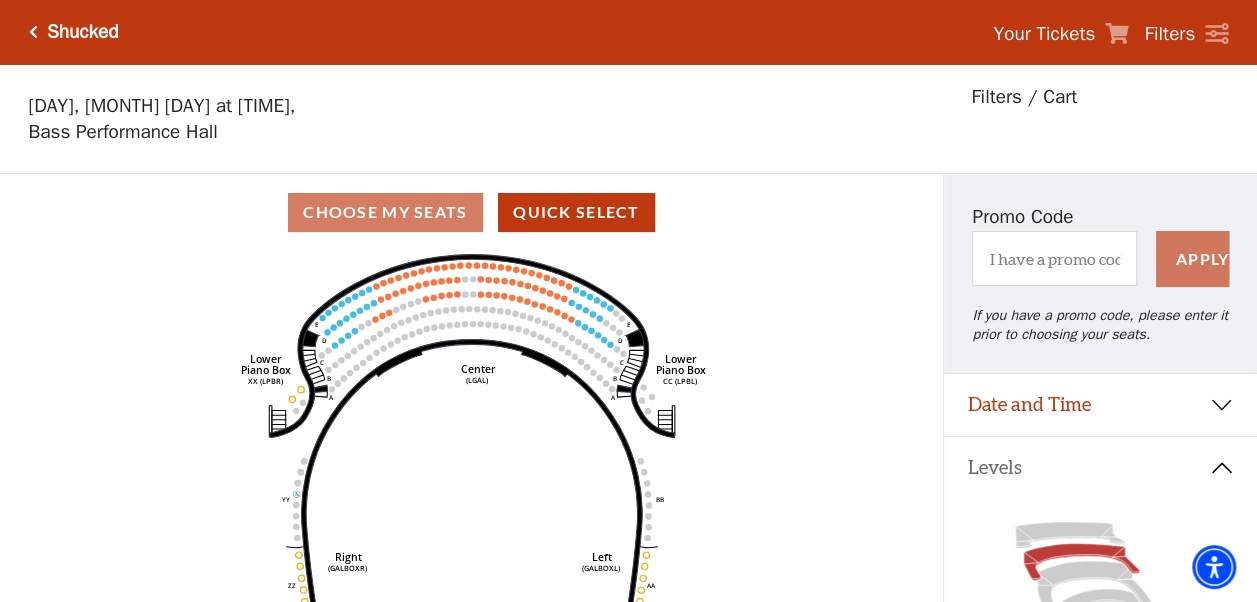 scroll, scrollTop: 100, scrollLeft: 0, axis: vertical 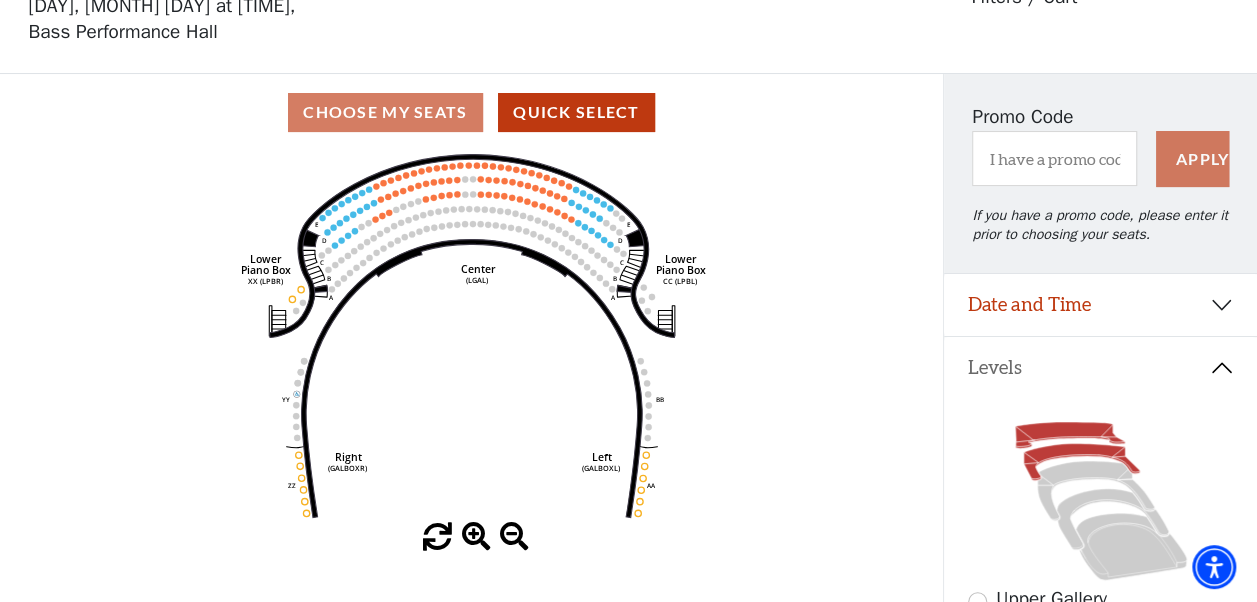 click 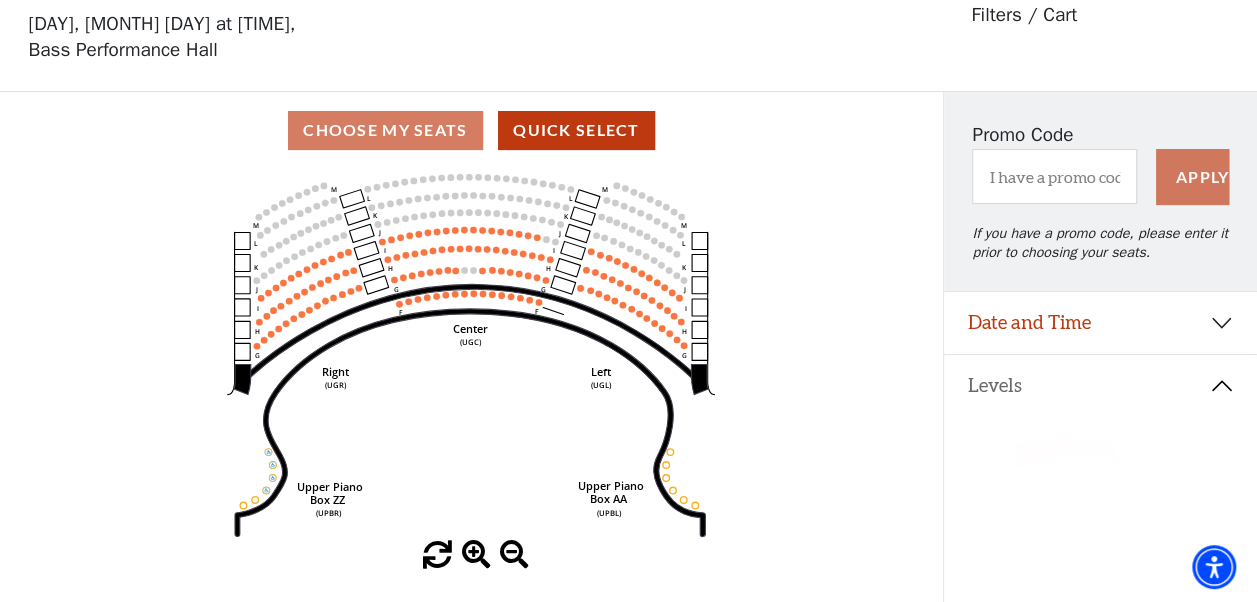 scroll, scrollTop: 92, scrollLeft: 0, axis: vertical 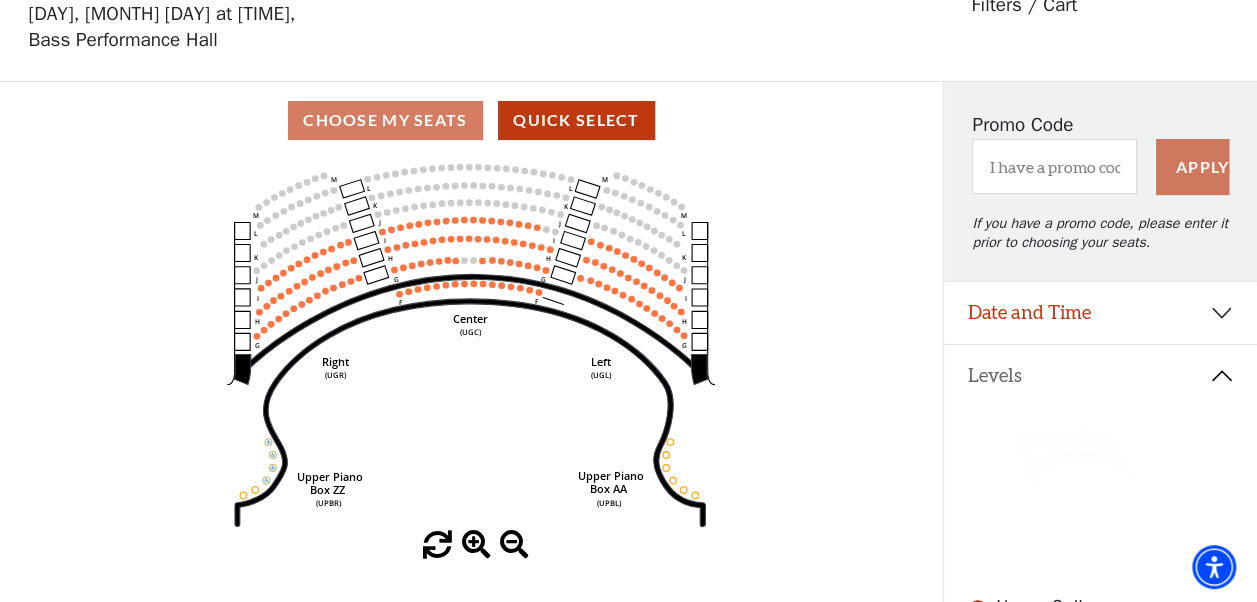 click 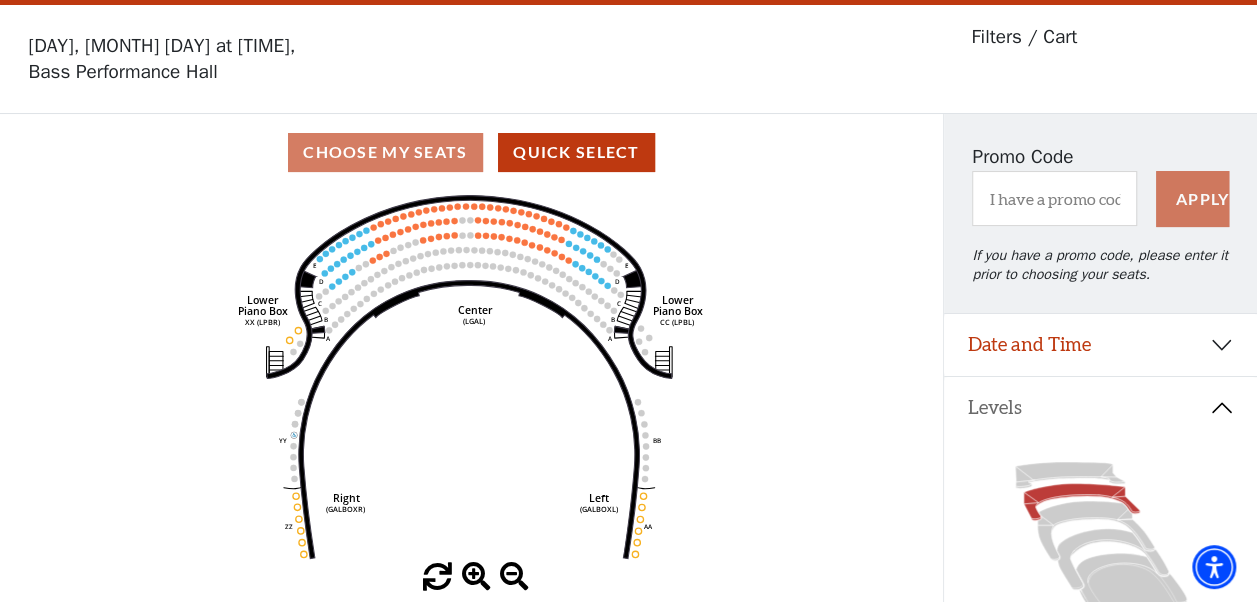 scroll, scrollTop: 92, scrollLeft: 0, axis: vertical 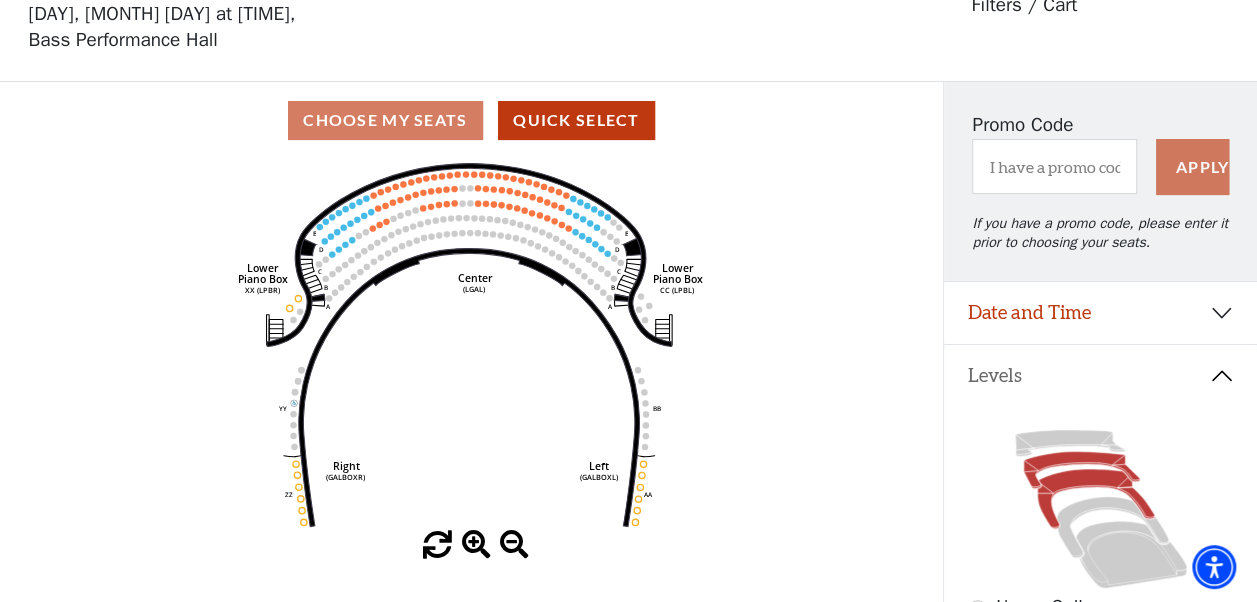 click 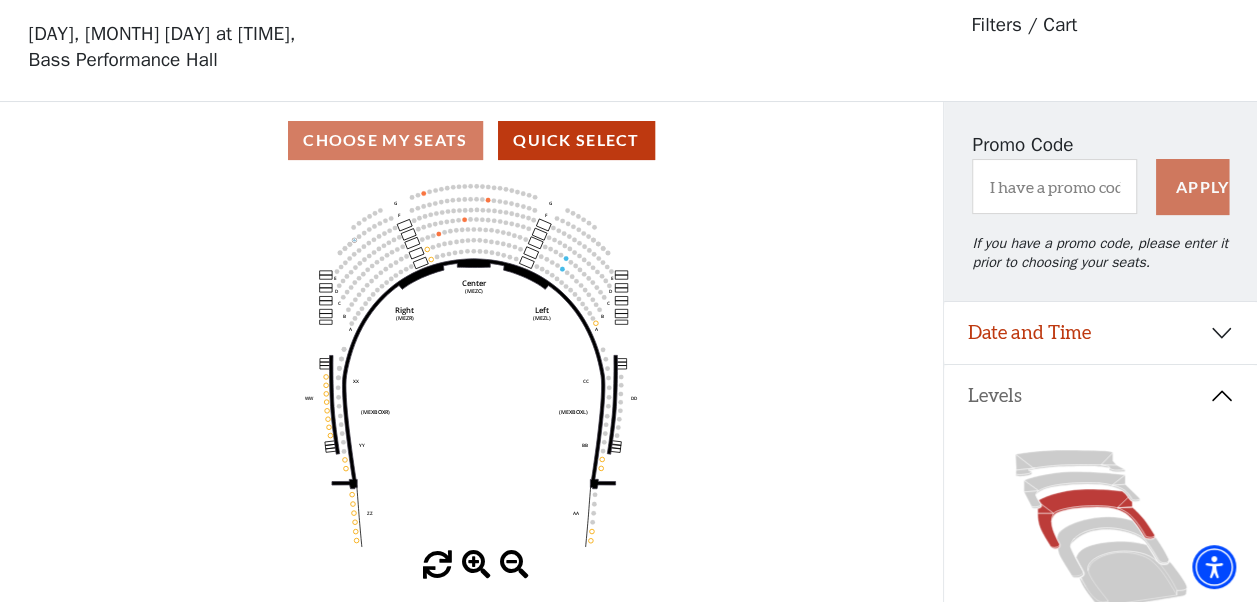 scroll, scrollTop: 92, scrollLeft: 0, axis: vertical 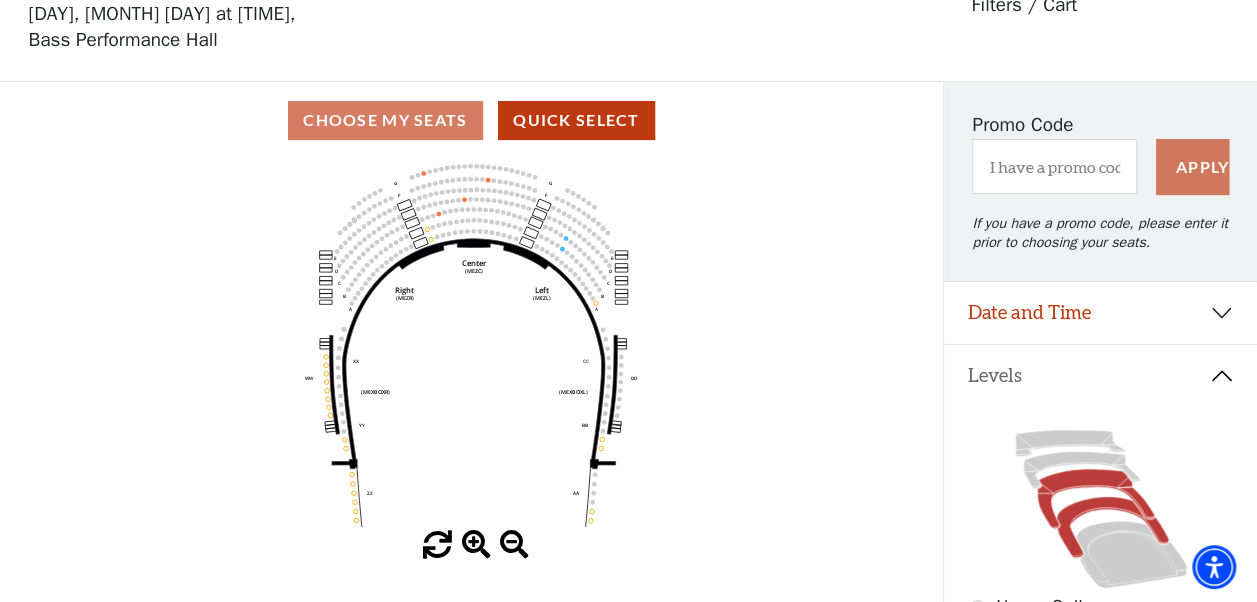 click 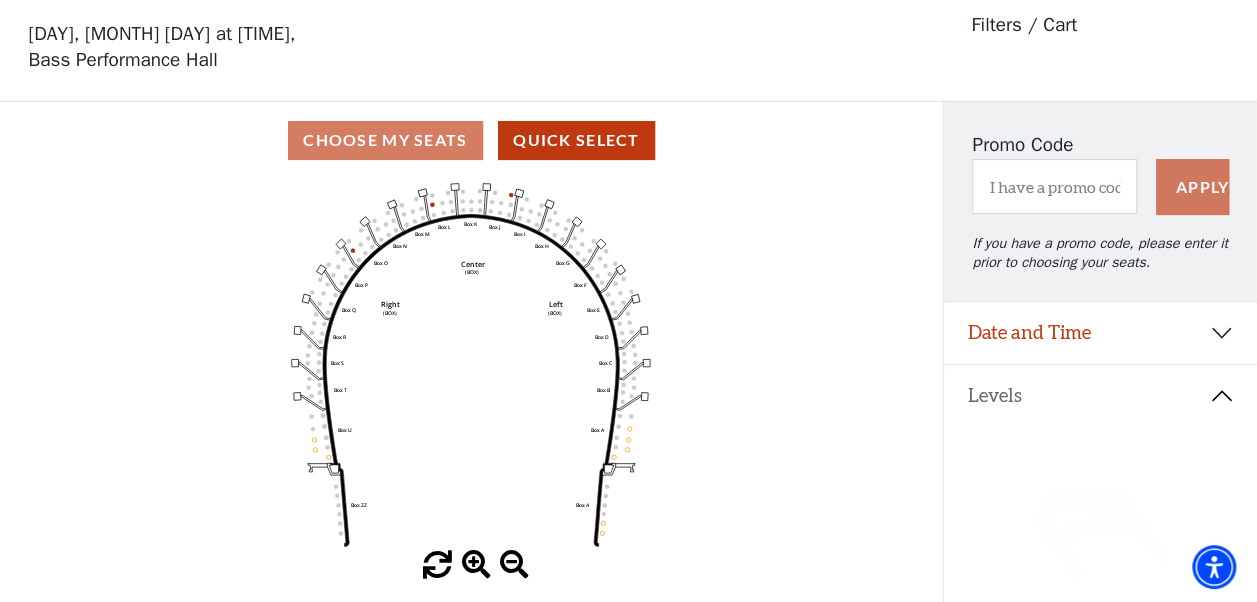scroll, scrollTop: 92, scrollLeft: 0, axis: vertical 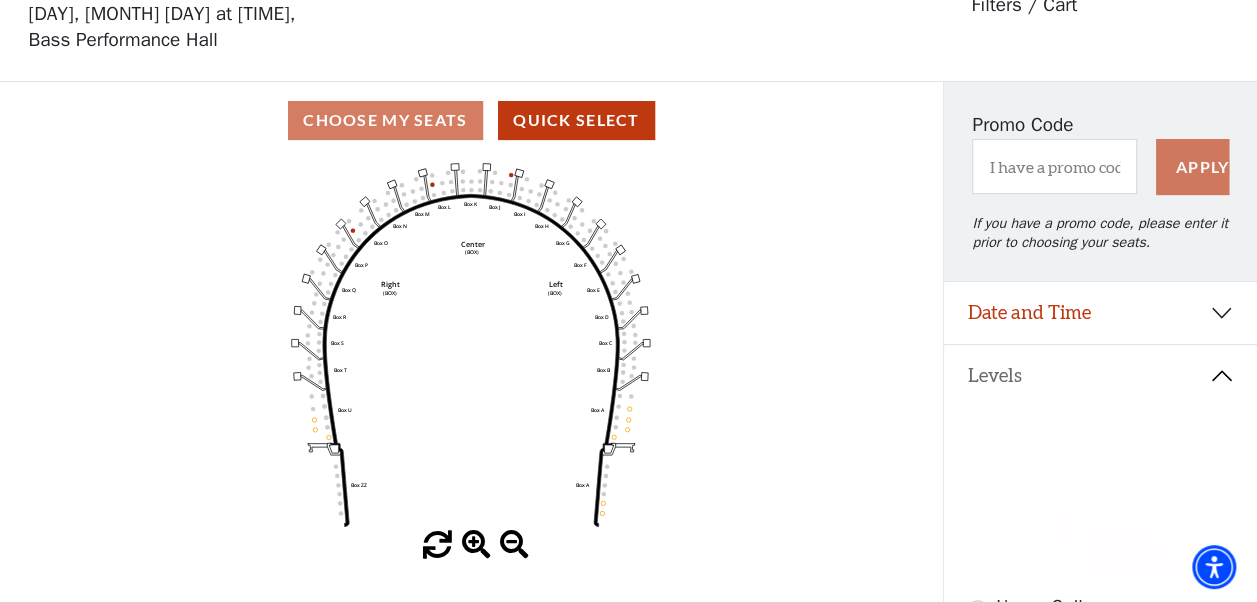 click 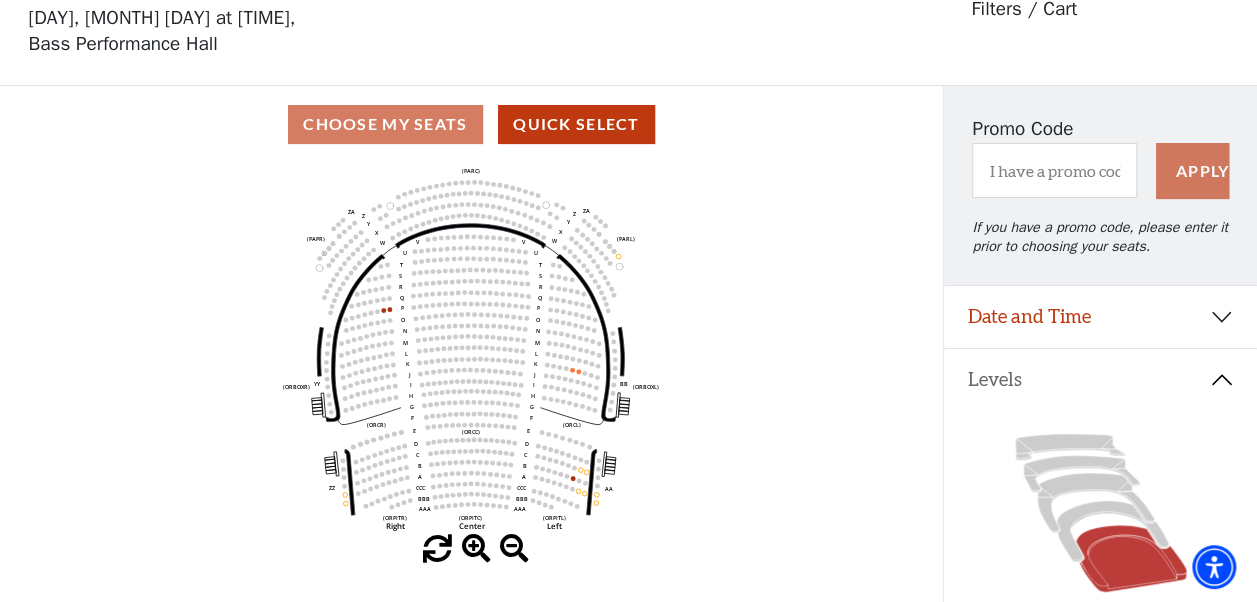 scroll, scrollTop: 92, scrollLeft: 0, axis: vertical 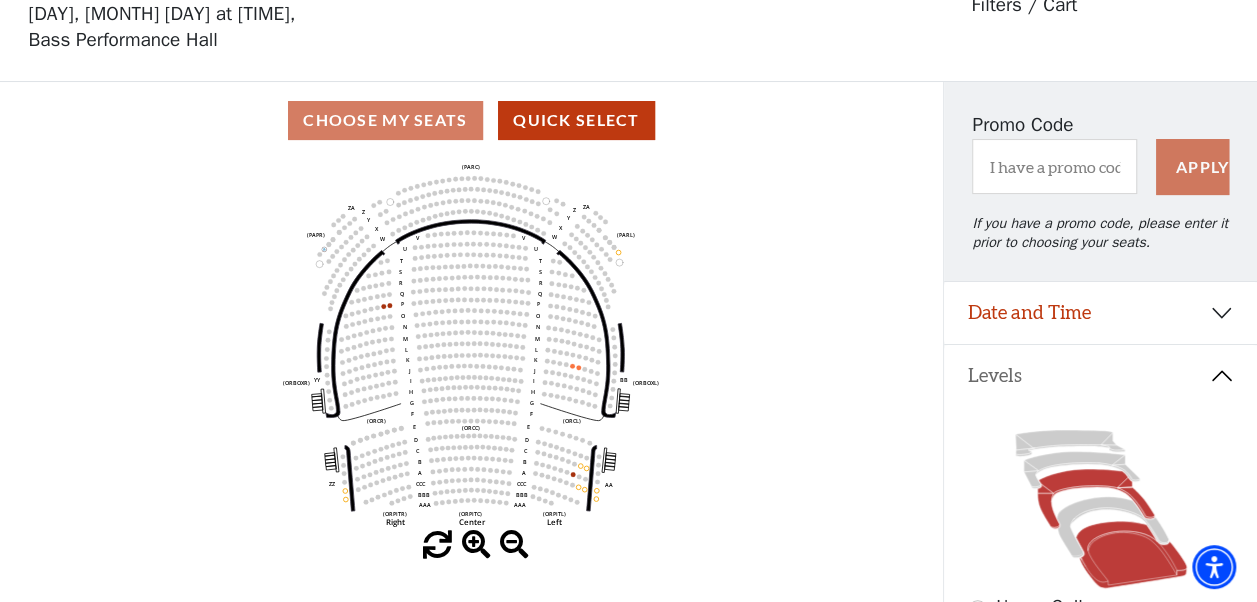 click 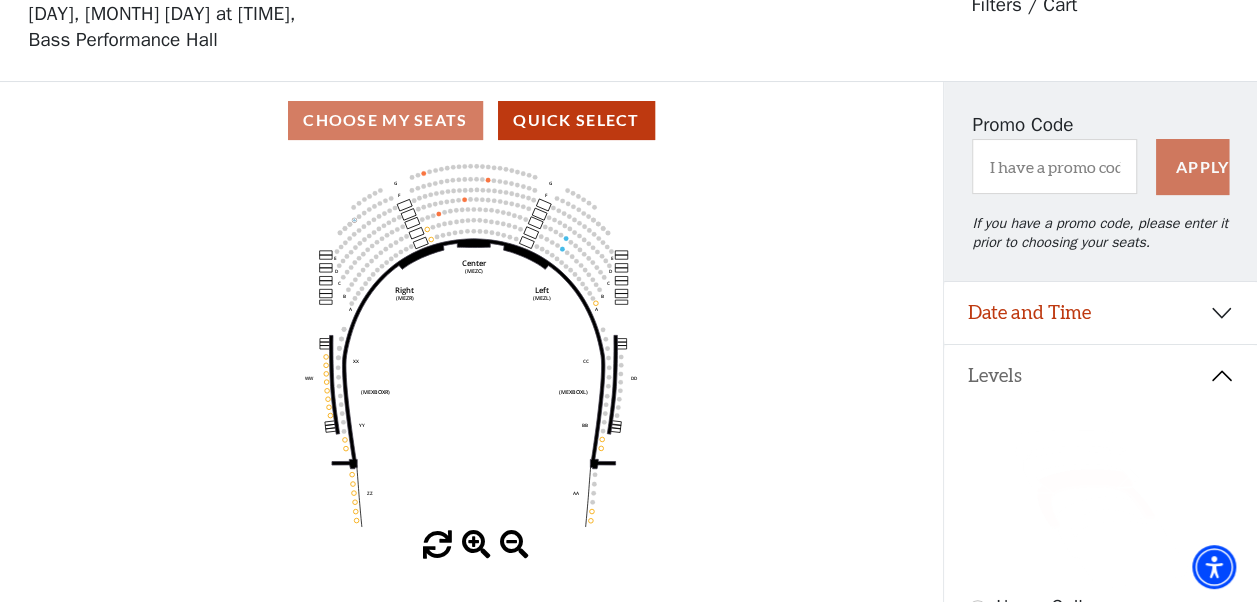 scroll, scrollTop: 92, scrollLeft: 0, axis: vertical 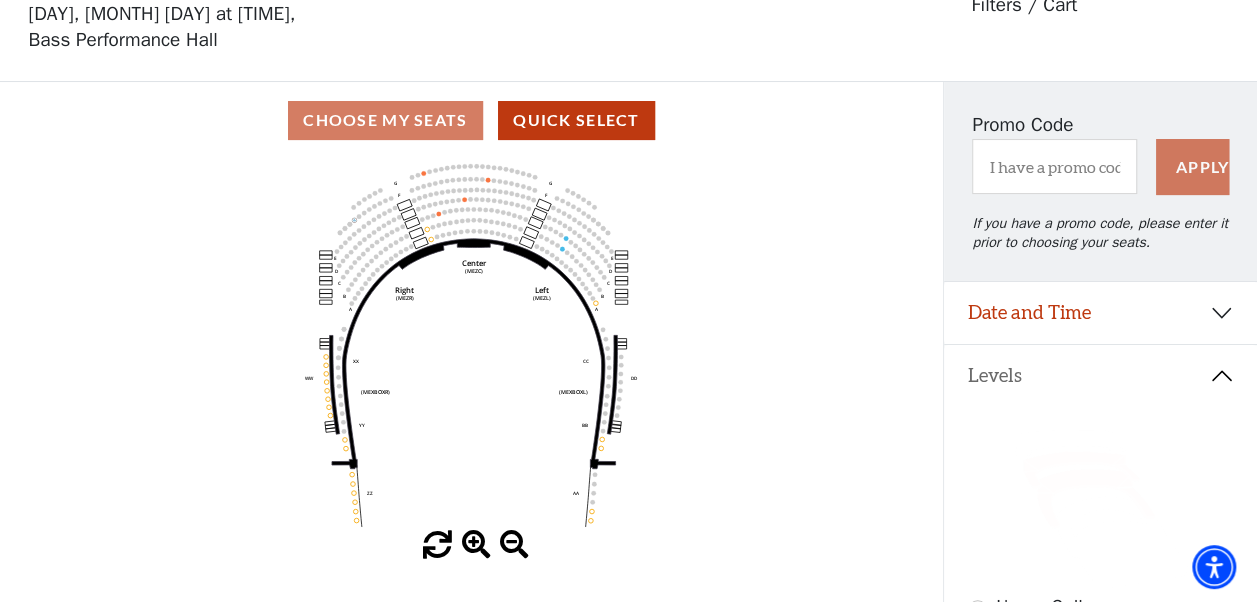 click 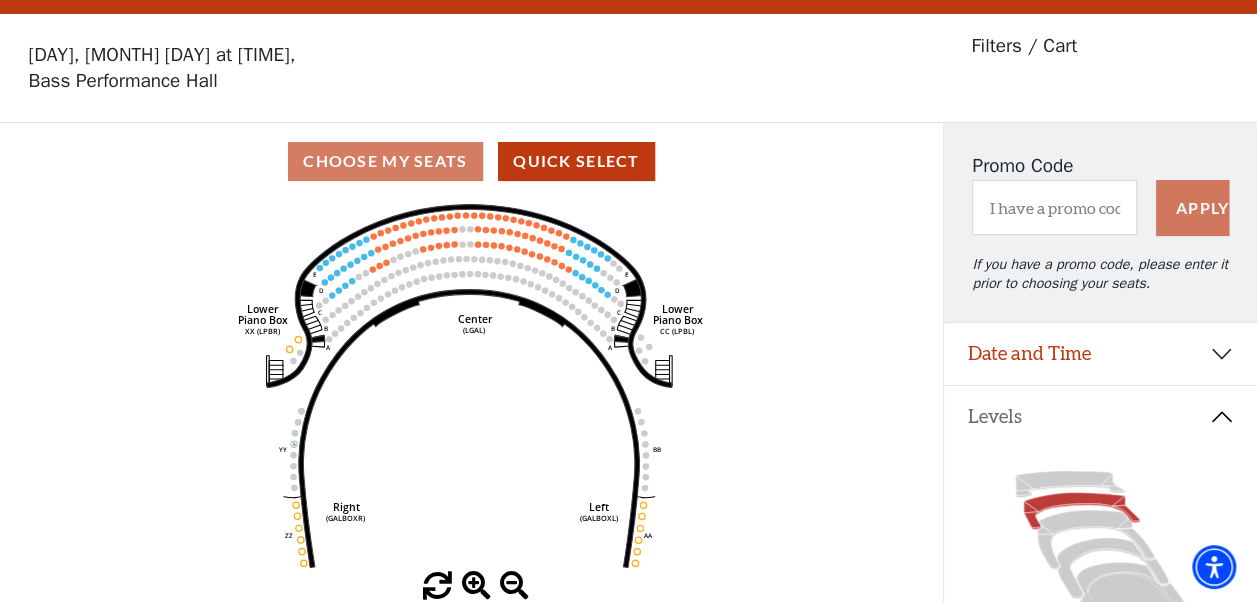 scroll, scrollTop: 0, scrollLeft: 0, axis: both 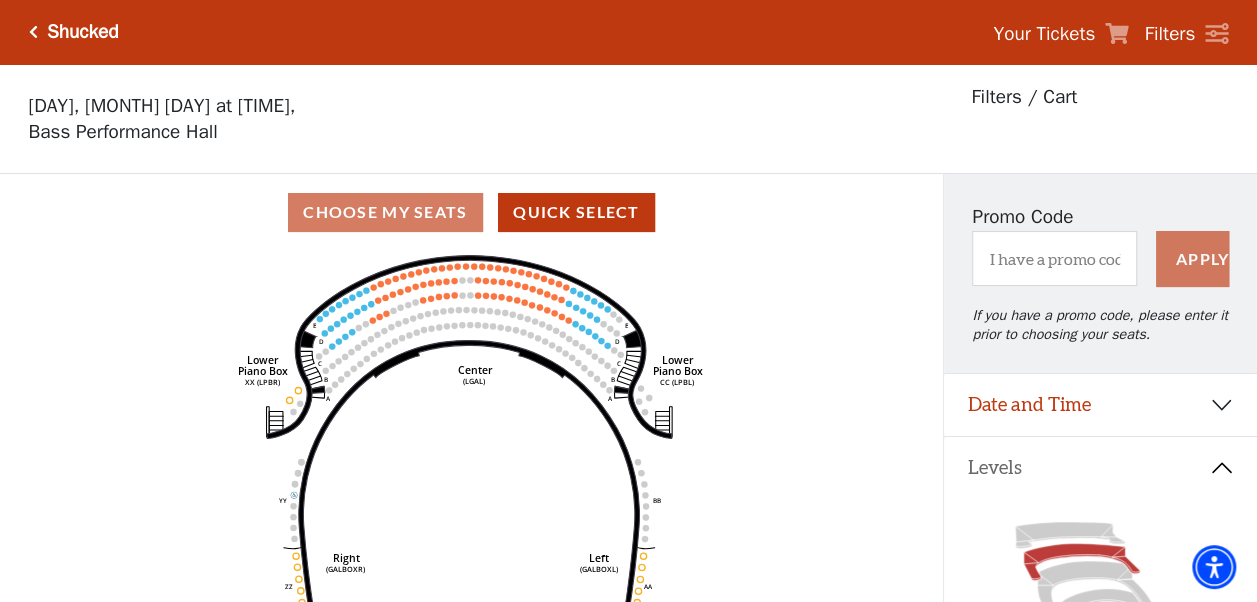 click at bounding box center (33, 32) 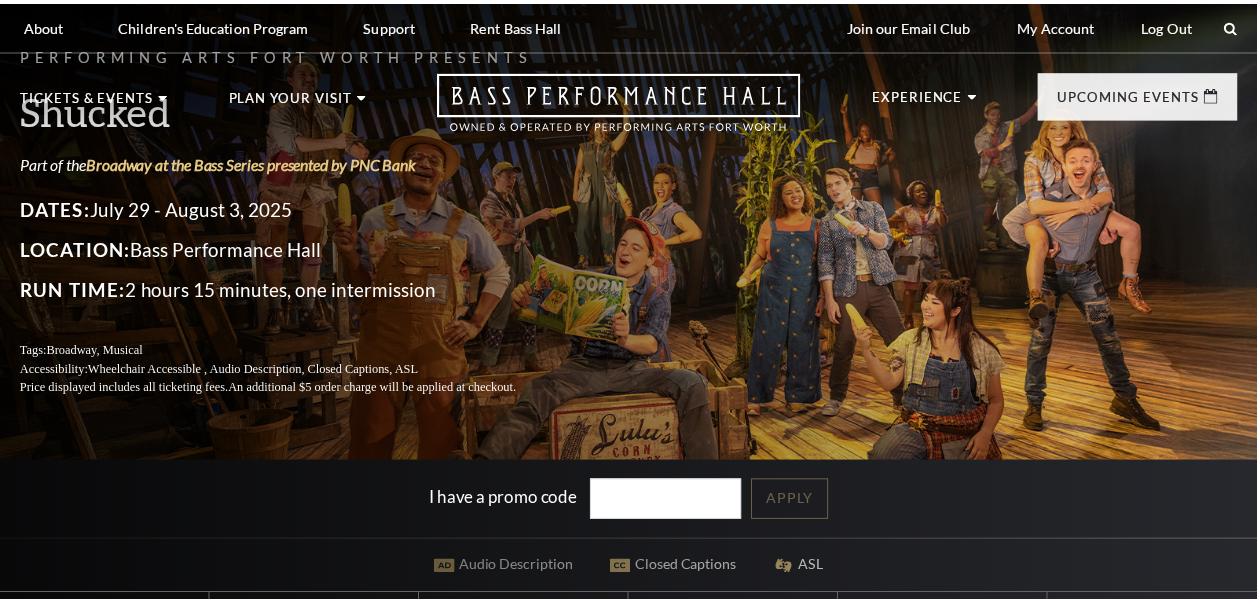 scroll, scrollTop: 0, scrollLeft: 0, axis: both 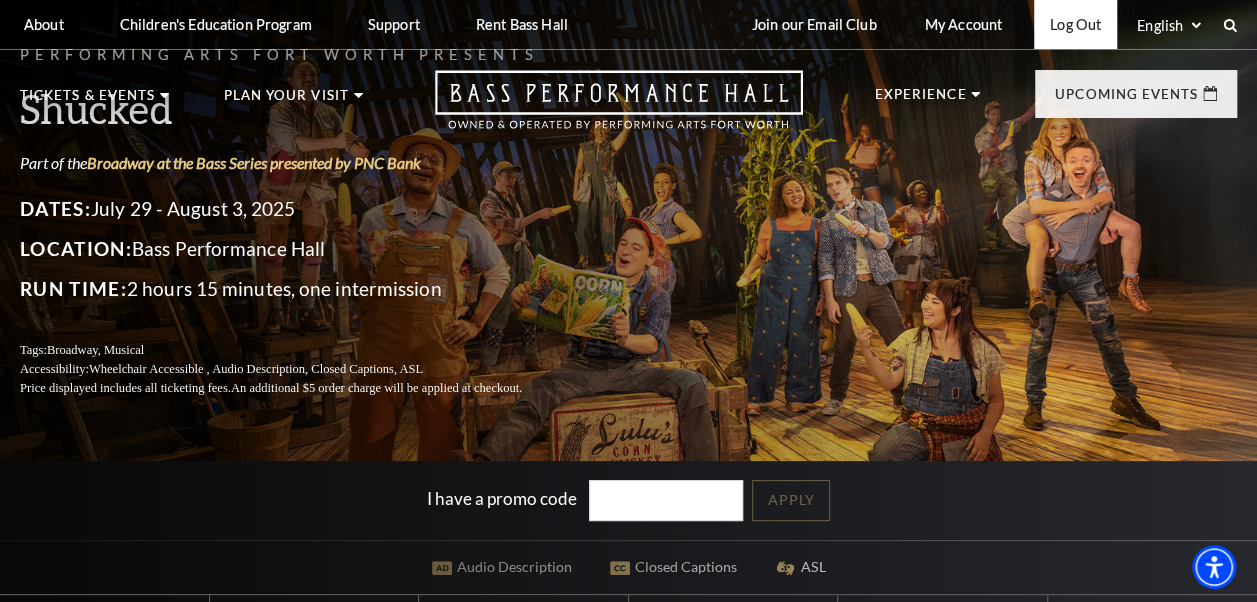 click on "Log Out" at bounding box center [1075, 24] 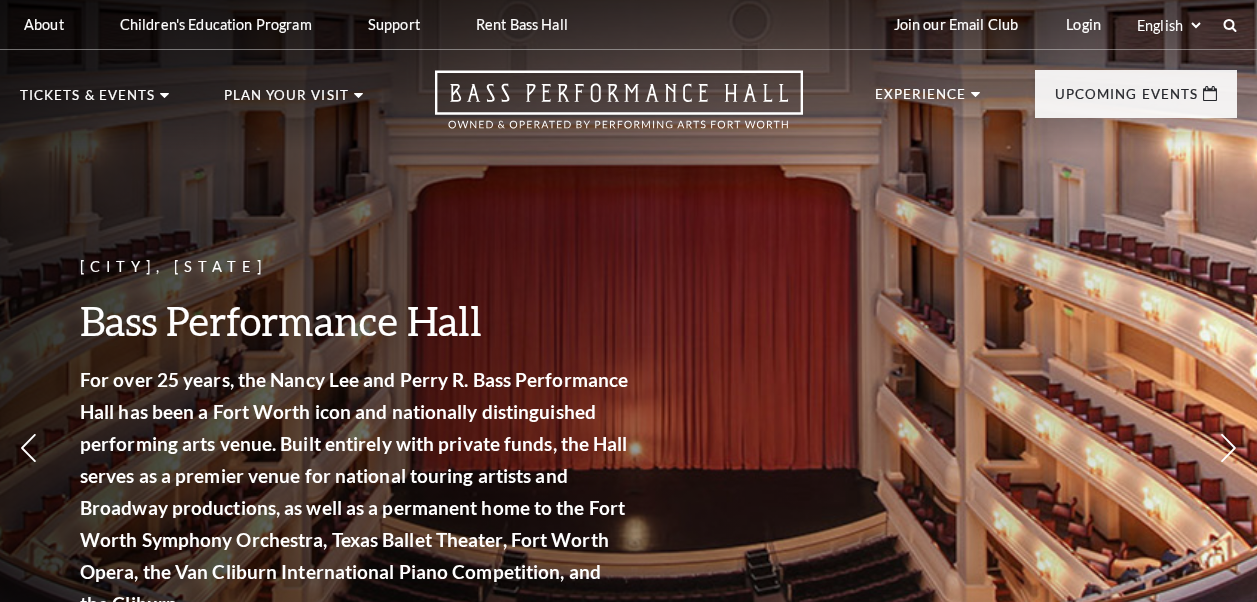 scroll, scrollTop: 0, scrollLeft: 0, axis: both 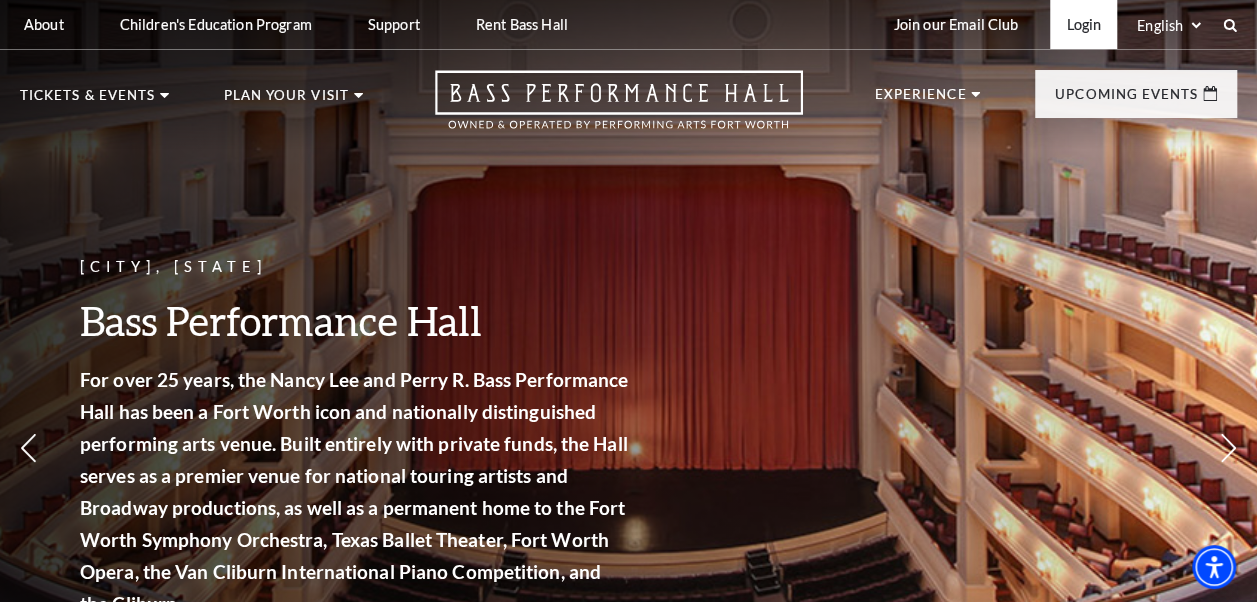 click on "Login" at bounding box center (1083, 24) 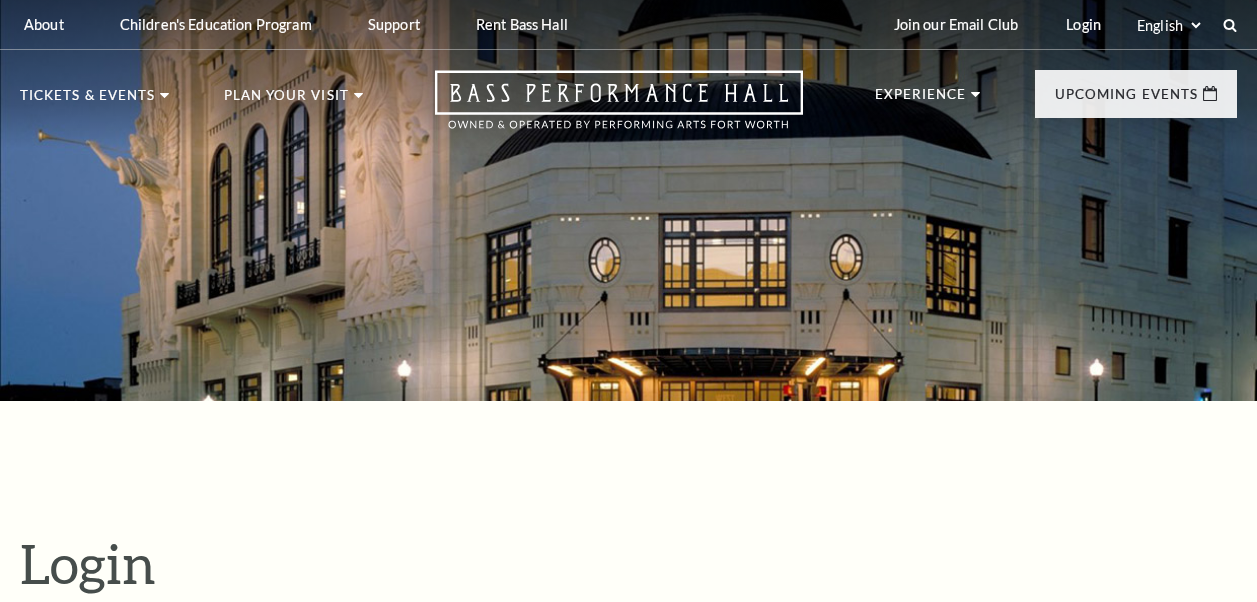 scroll, scrollTop: 530, scrollLeft: 0, axis: vertical 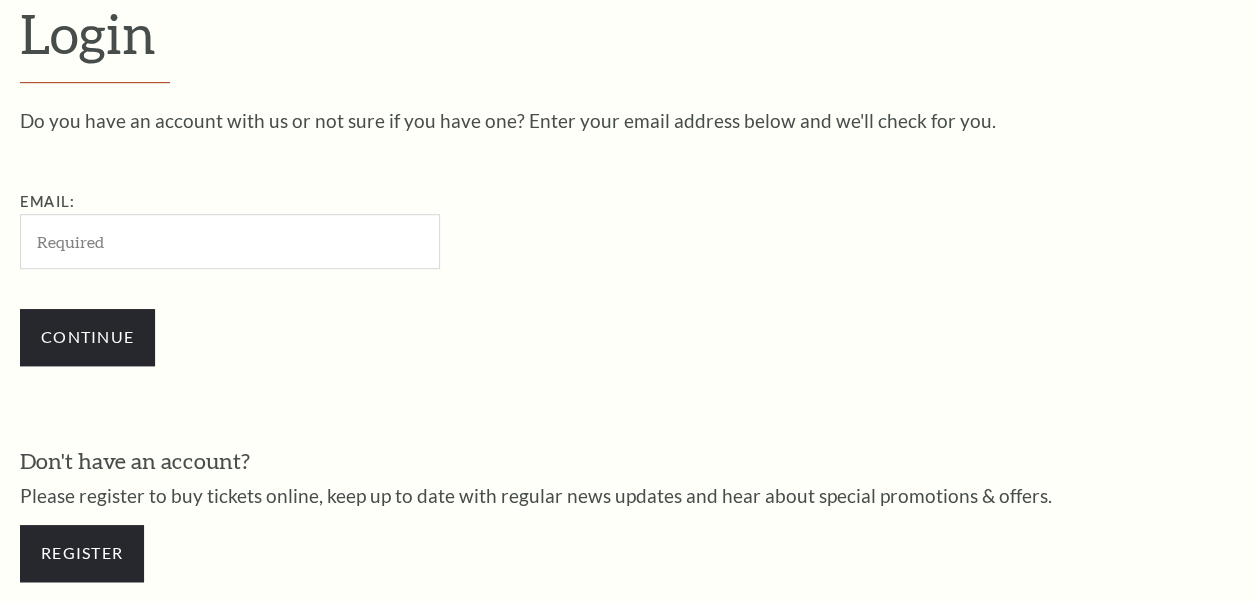 click on "Email:" at bounding box center [230, 241] 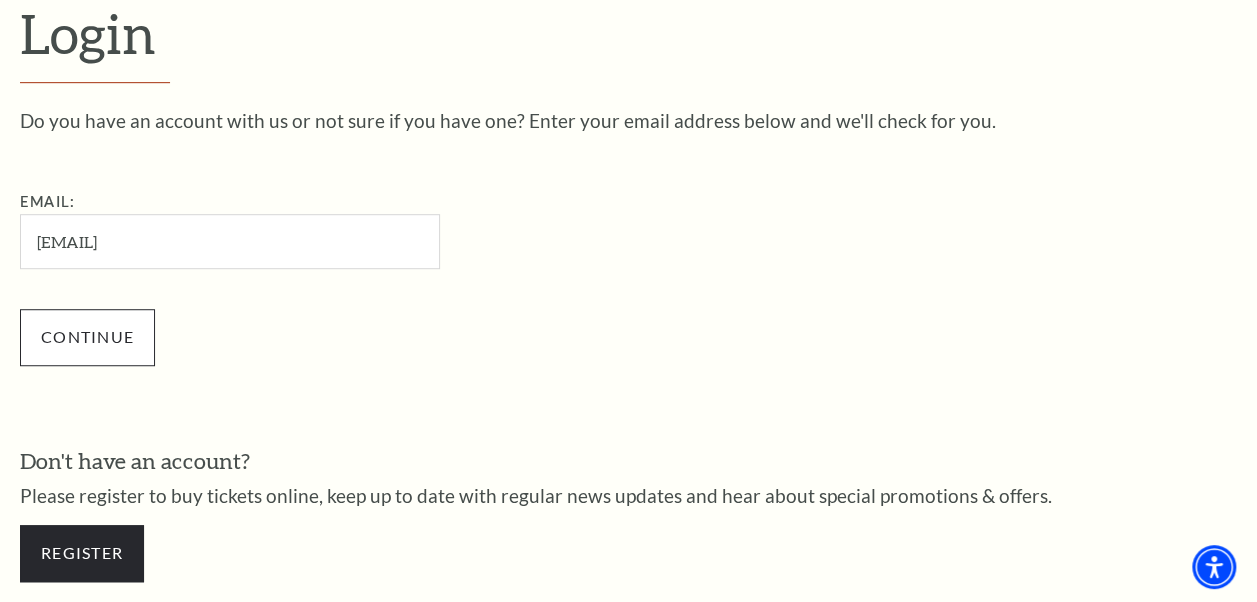 type on "[EMAIL]" 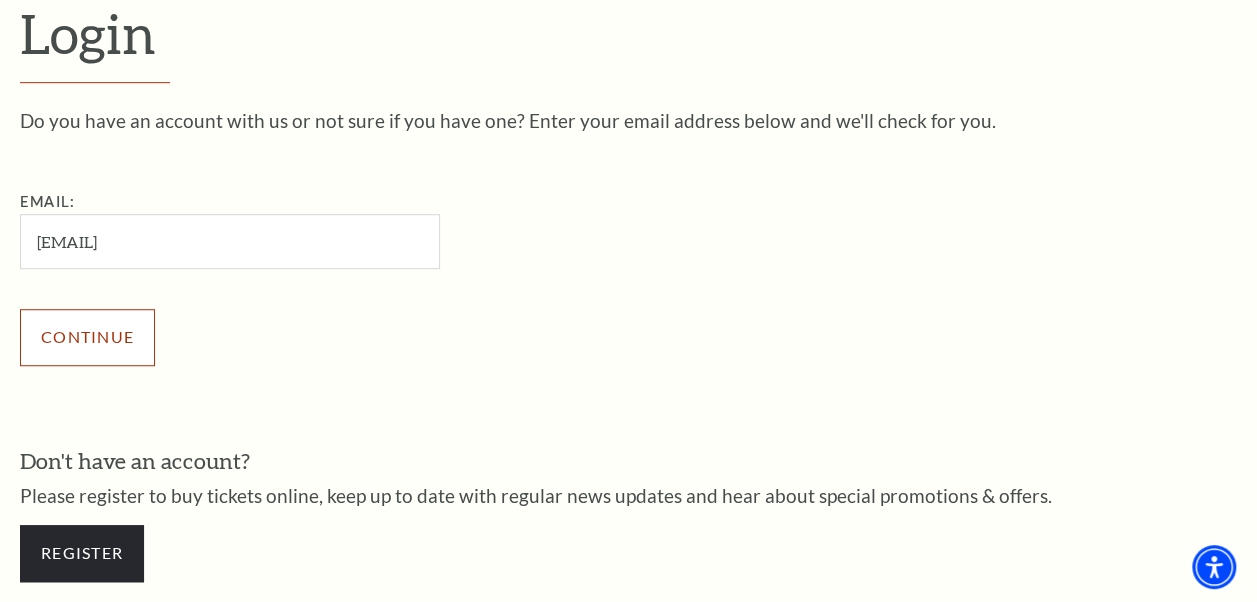 click on "Continue" at bounding box center [87, 337] 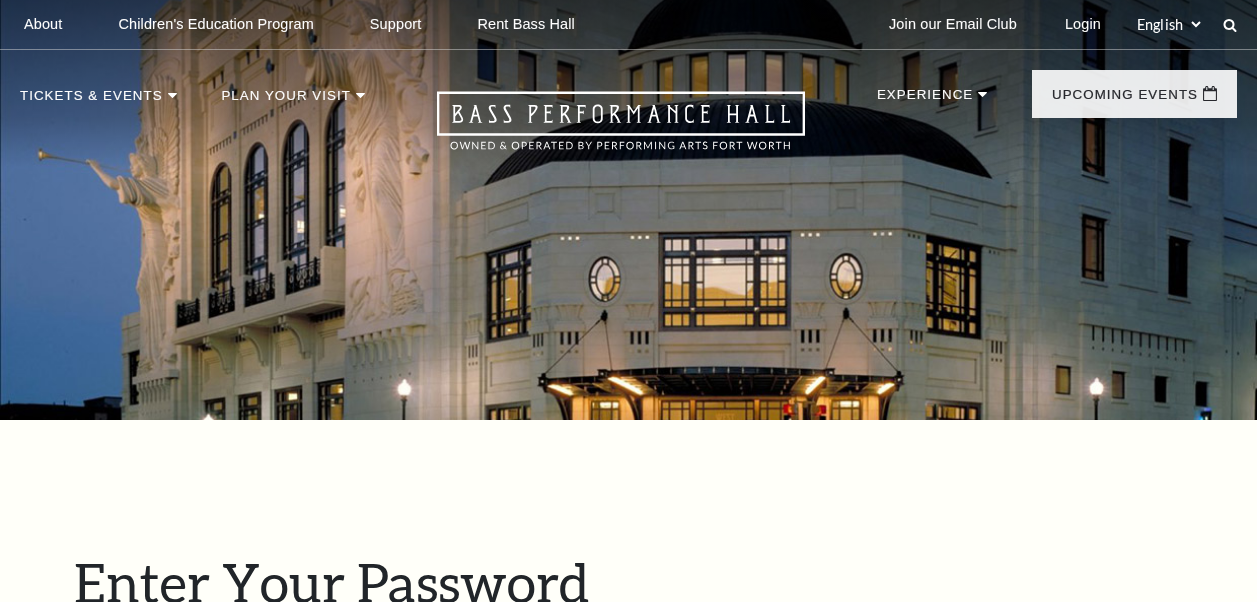 scroll, scrollTop: 549, scrollLeft: 0, axis: vertical 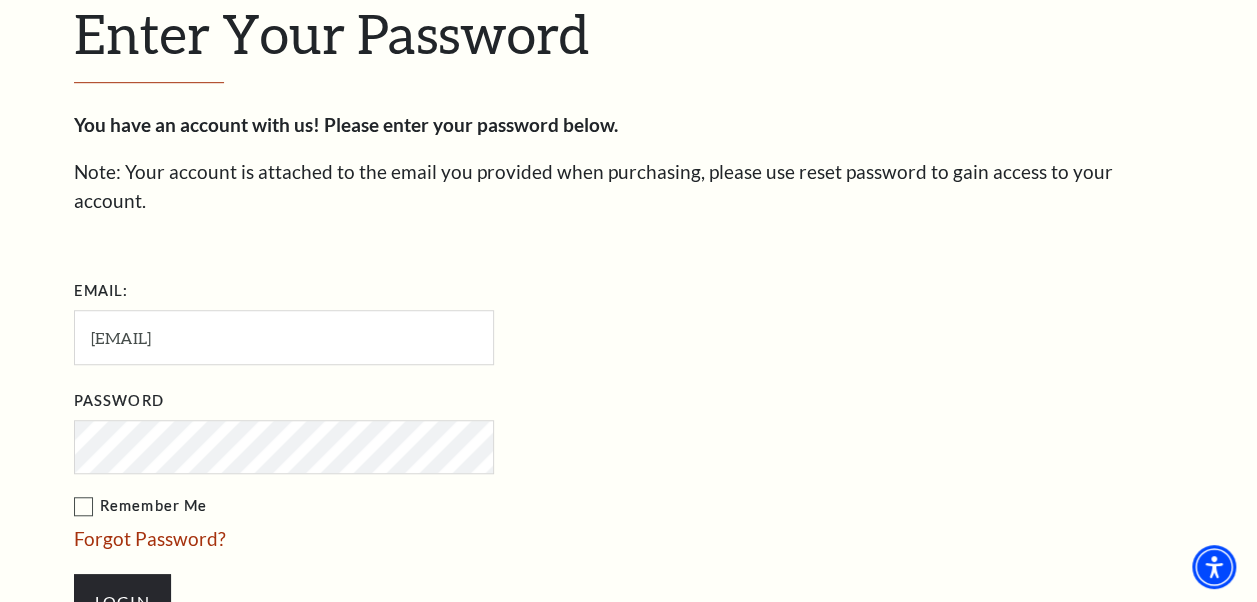 click on "Login" at bounding box center [122, 602] 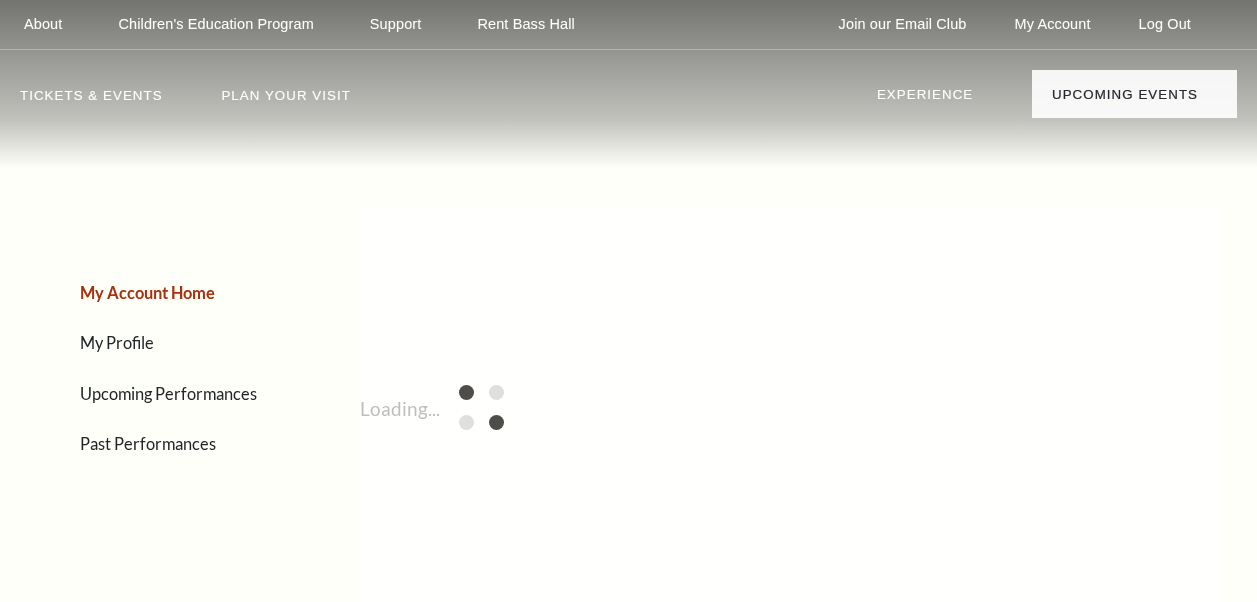 scroll, scrollTop: 0, scrollLeft: 0, axis: both 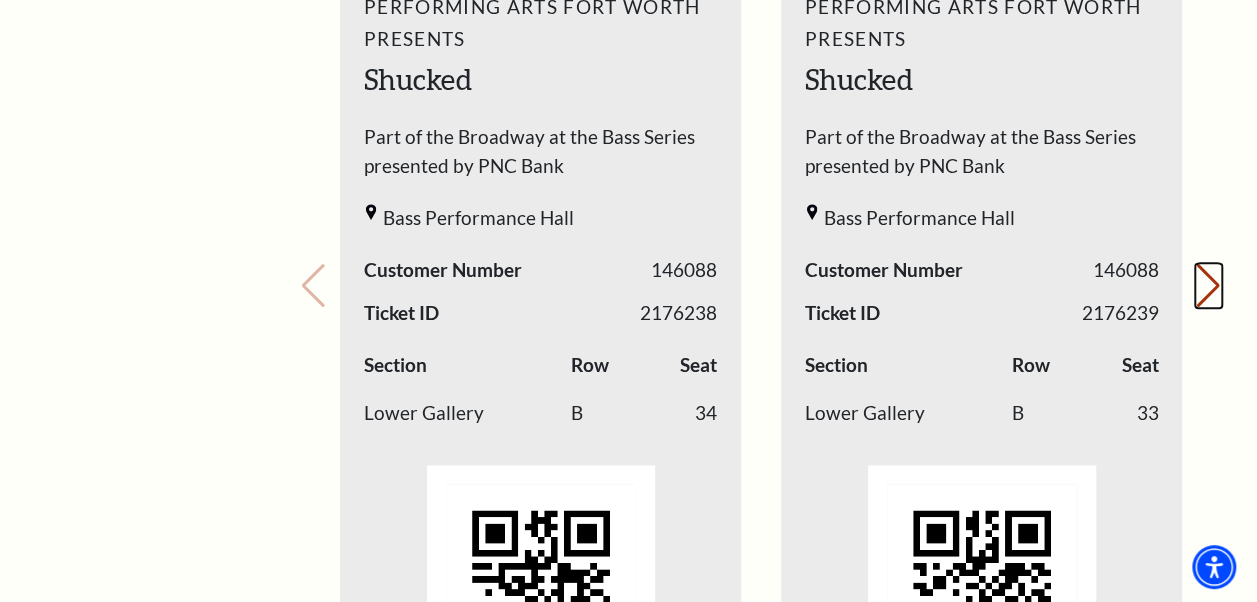 click on "Next slide." at bounding box center [1208, 286] 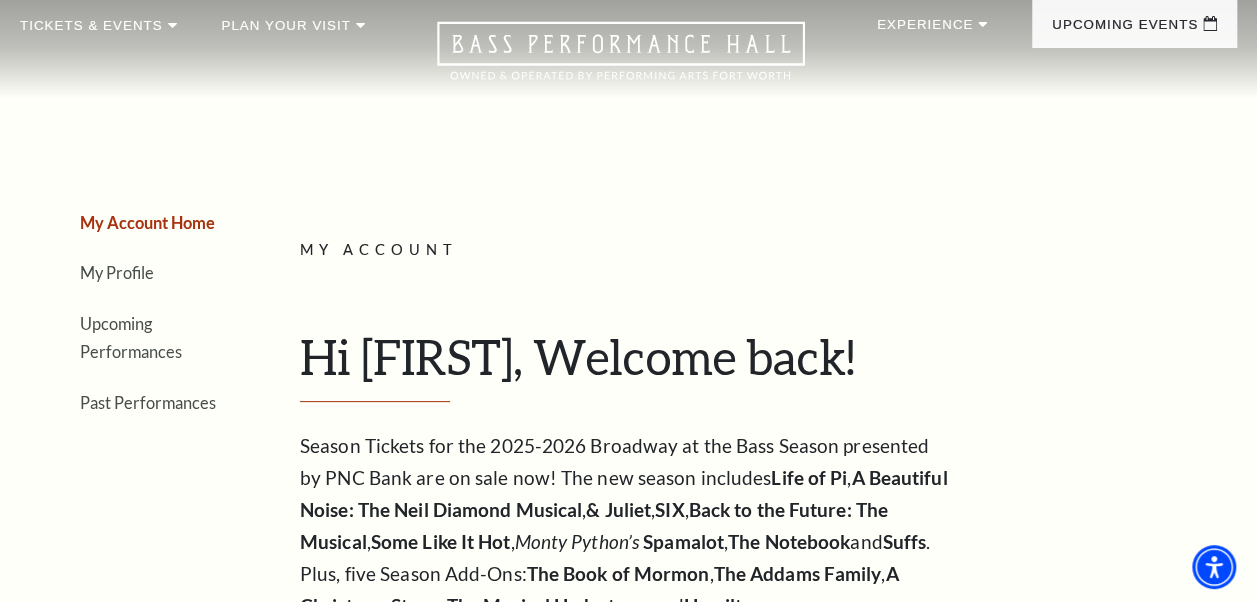 scroll, scrollTop: 0, scrollLeft: 0, axis: both 